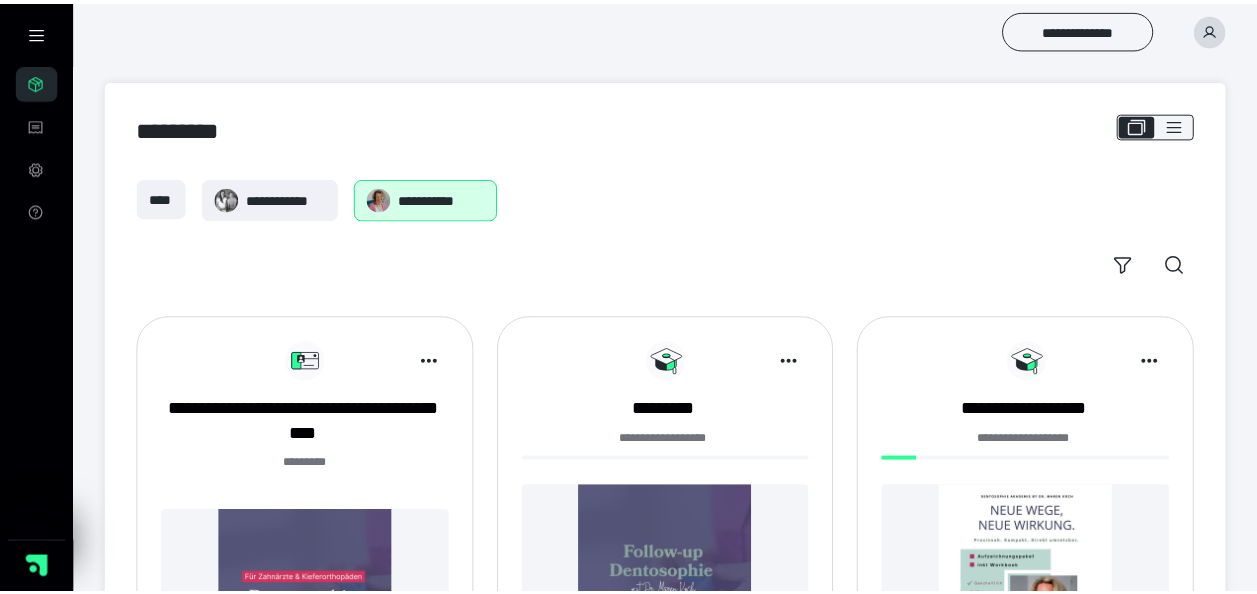 scroll, scrollTop: 0, scrollLeft: 0, axis: both 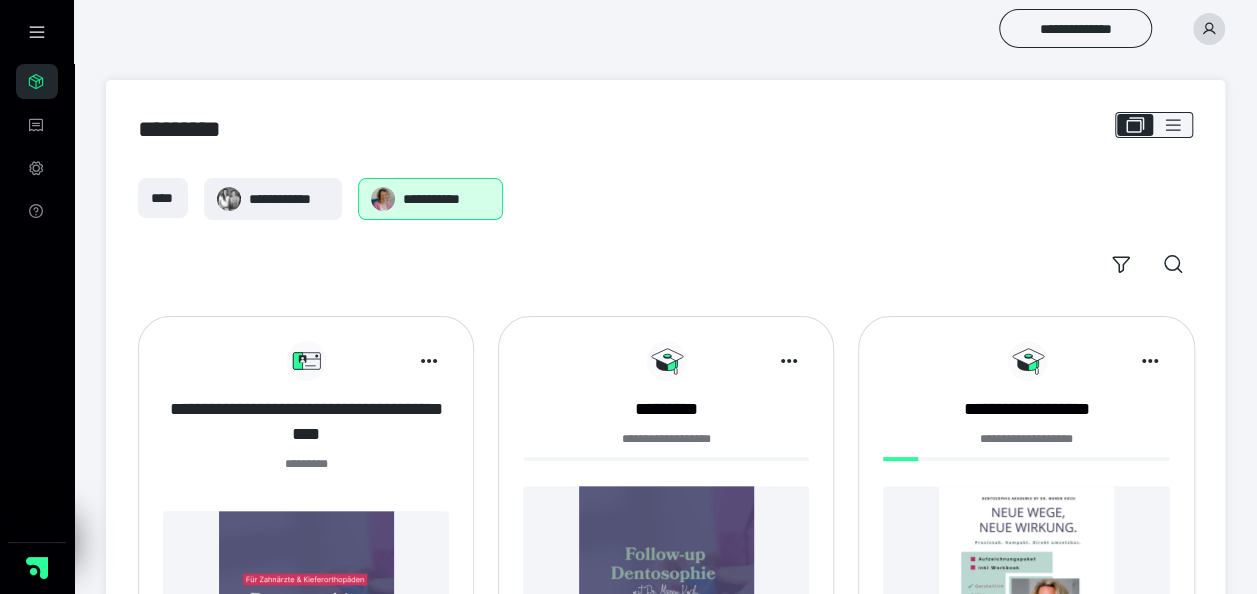 click on "**********" at bounding box center [306, 422] 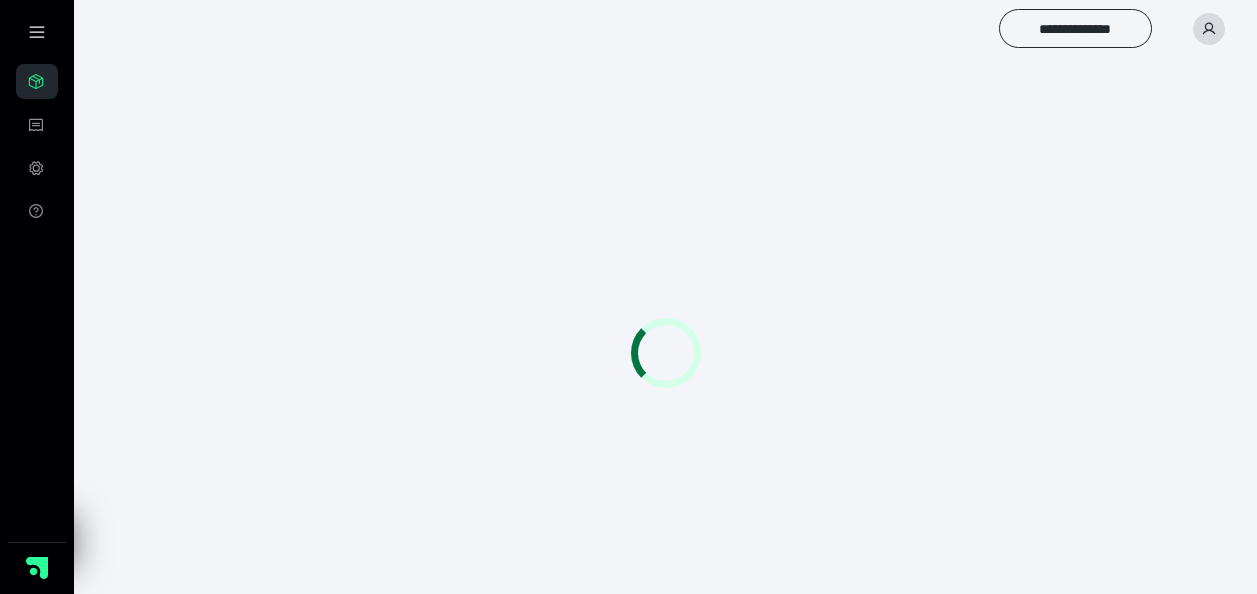 scroll, scrollTop: 0, scrollLeft: 0, axis: both 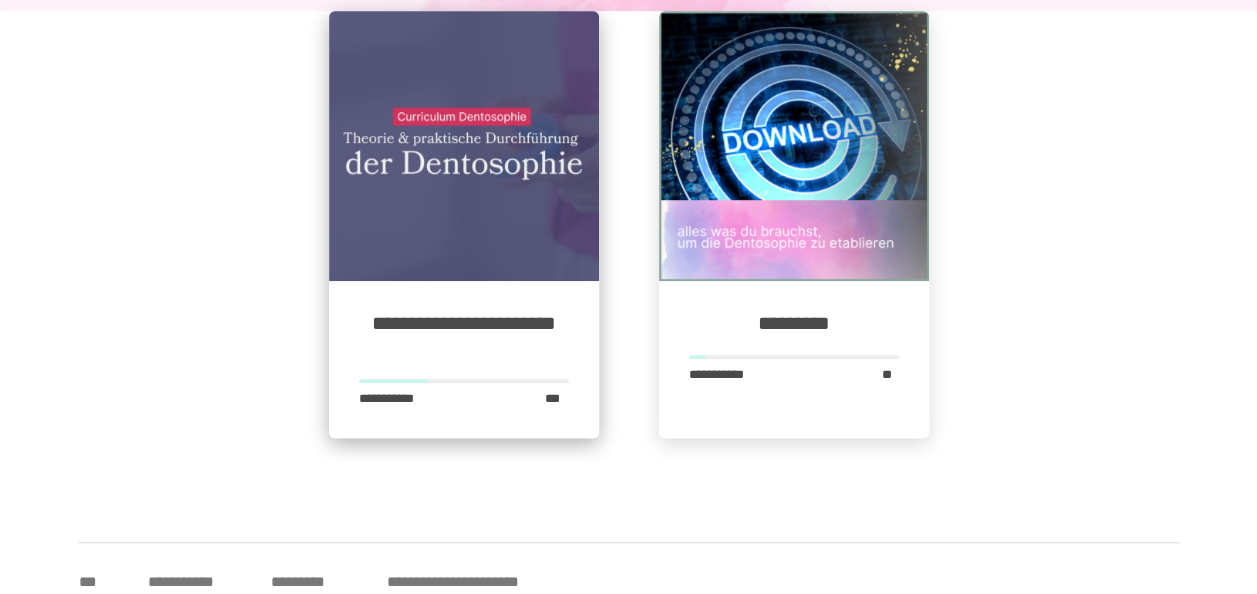 click on "**********" at bounding box center [464, 360] 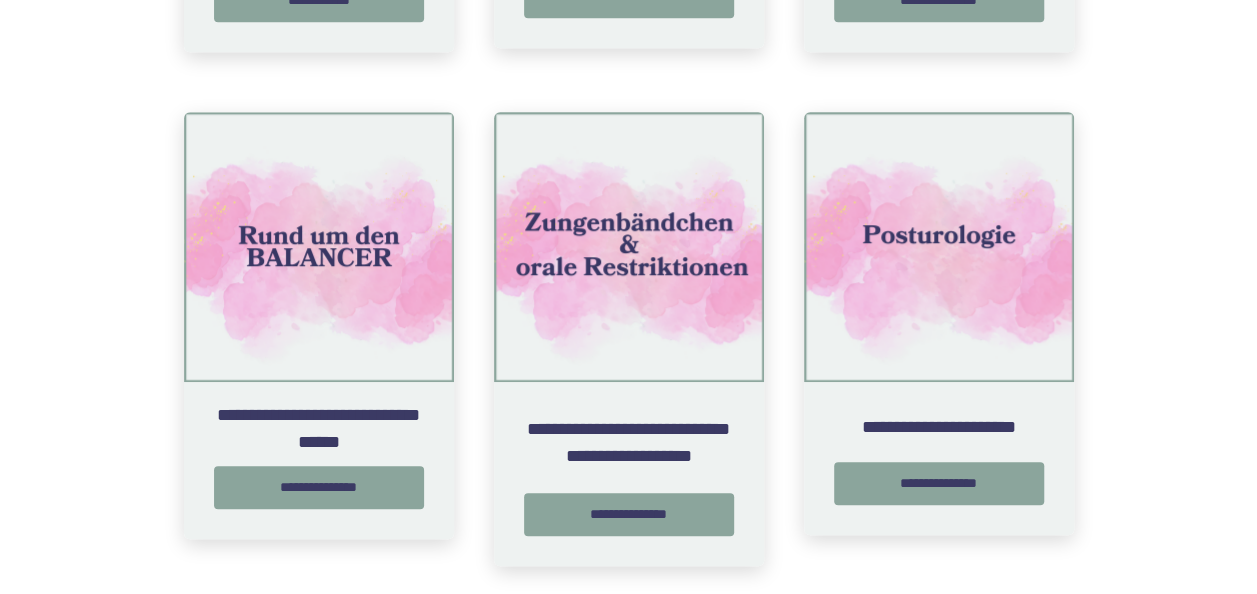 scroll, scrollTop: 813, scrollLeft: 0, axis: vertical 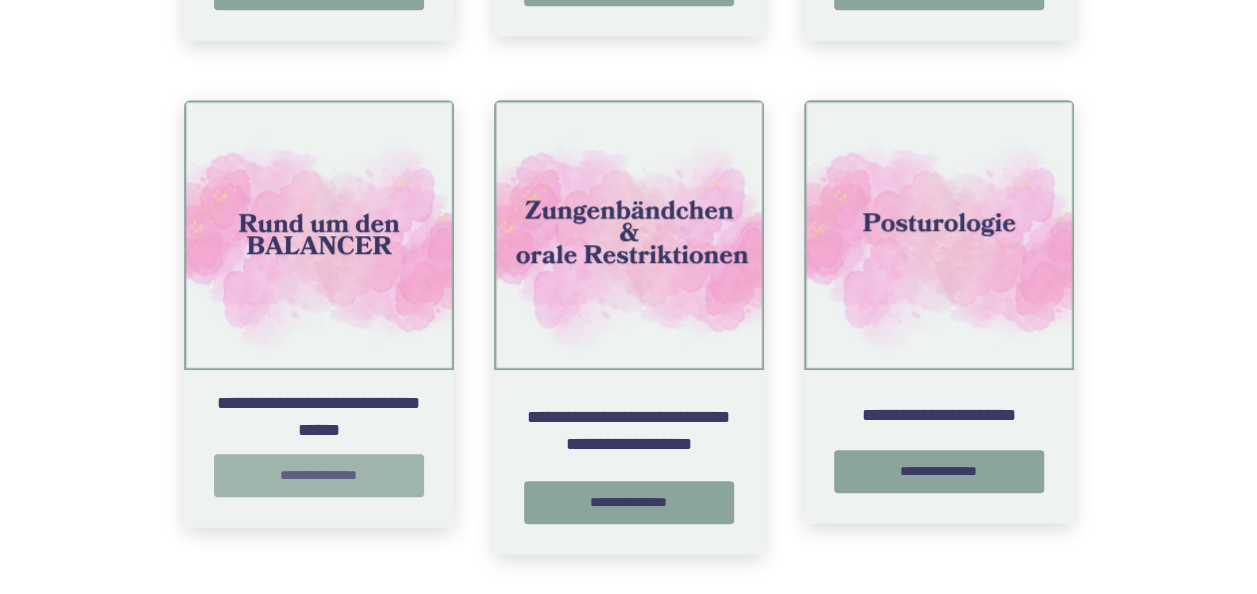 click on "**********" at bounding box center [319, 475] 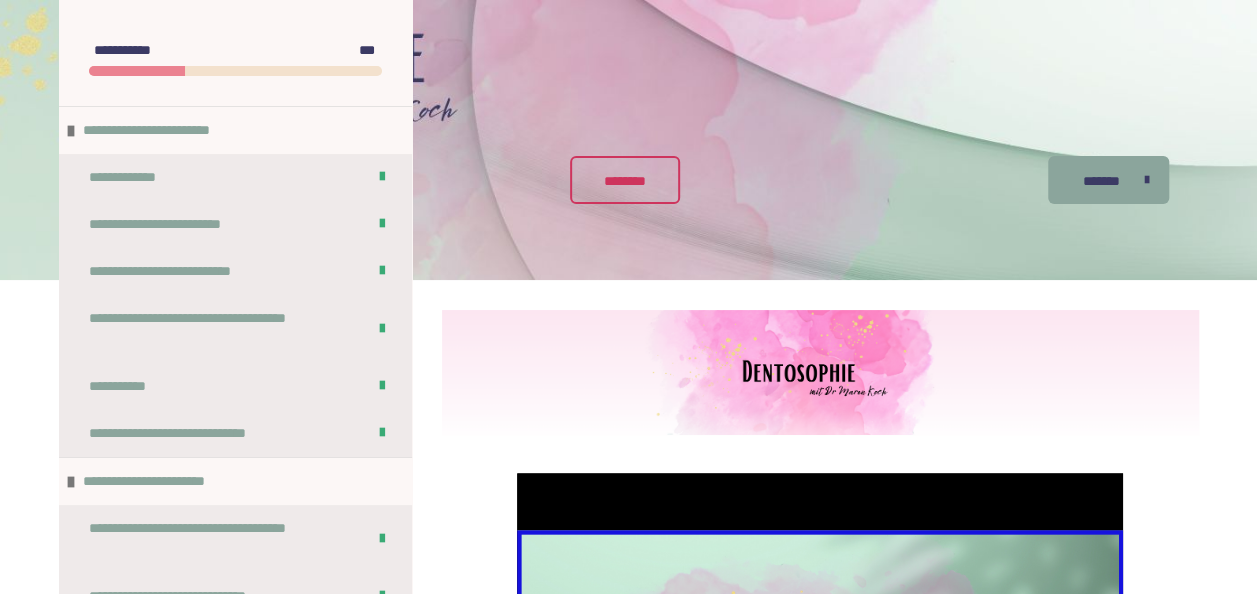 scroll, scrollTop: 519, scrollLeft: 0, axis: vertical 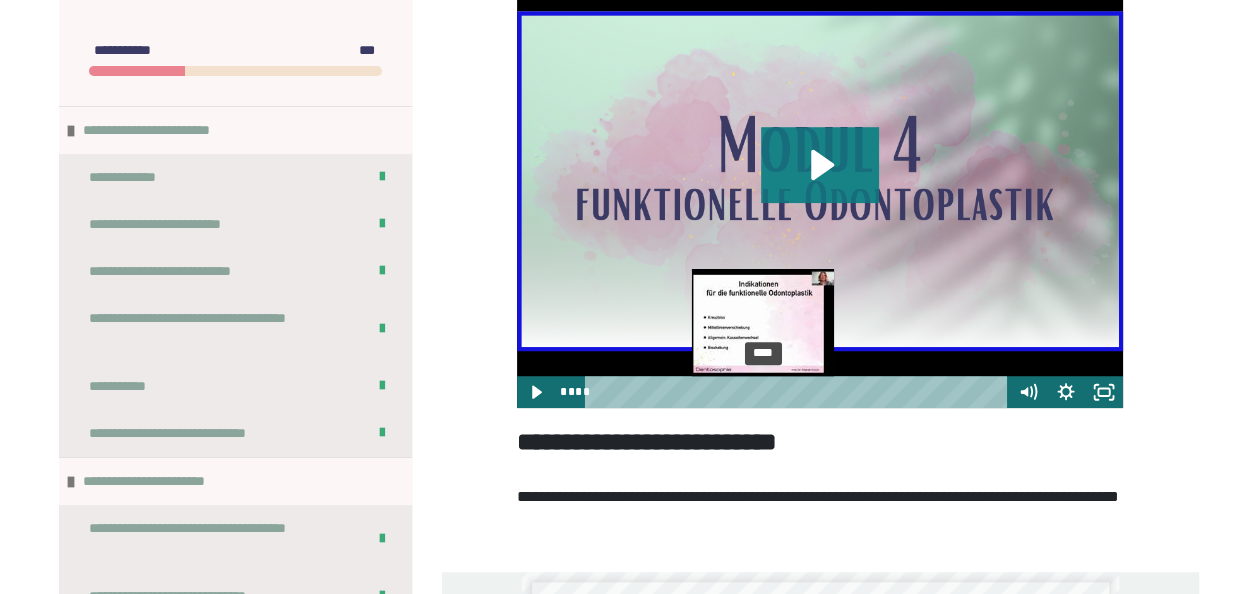 click on "****" at bounding box center [799, 392] 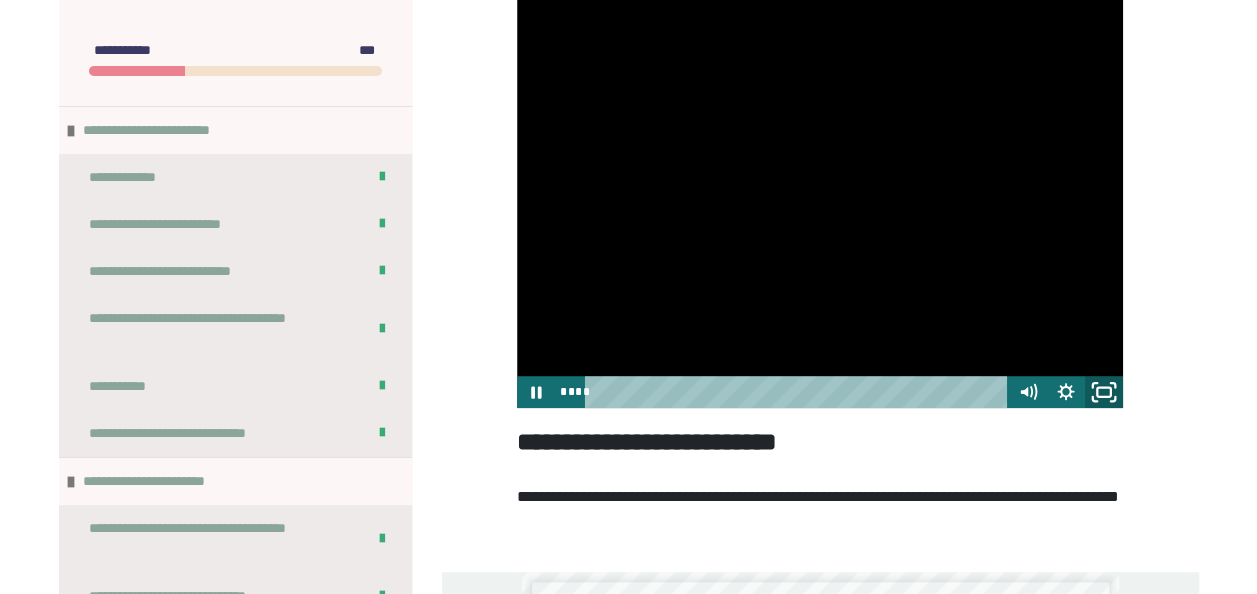 click 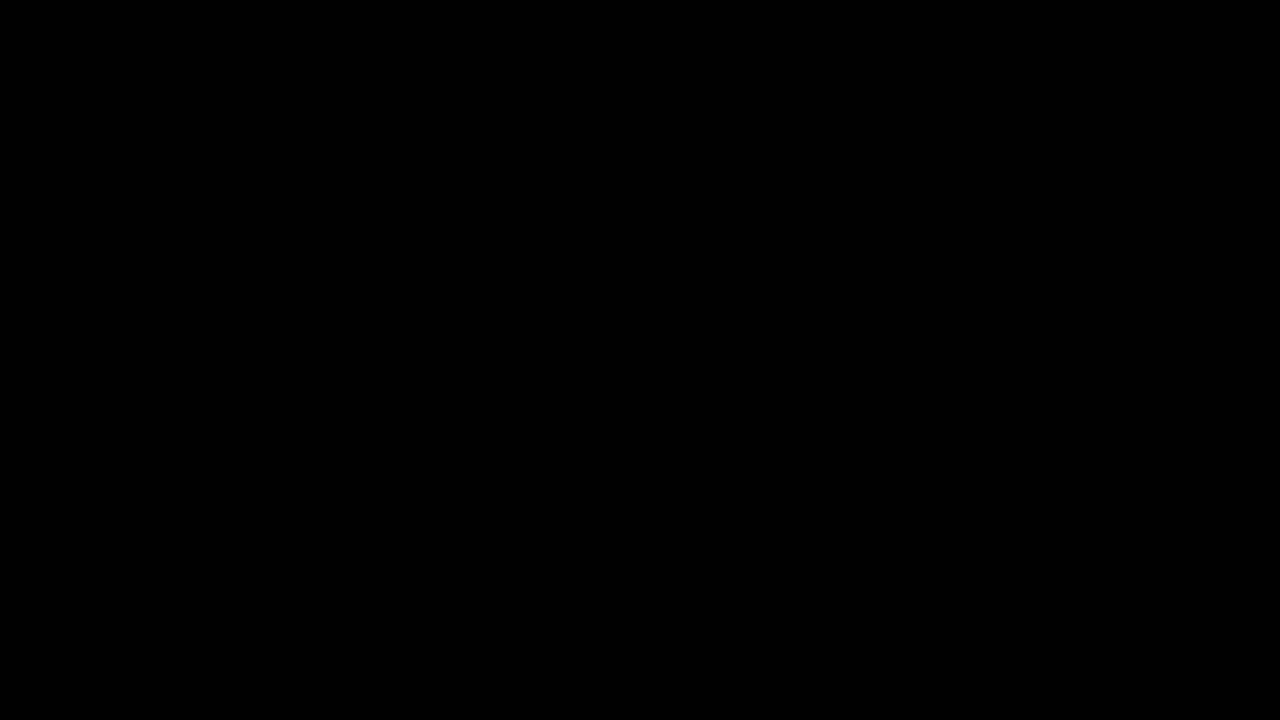 click at bounding box center [640, 360] 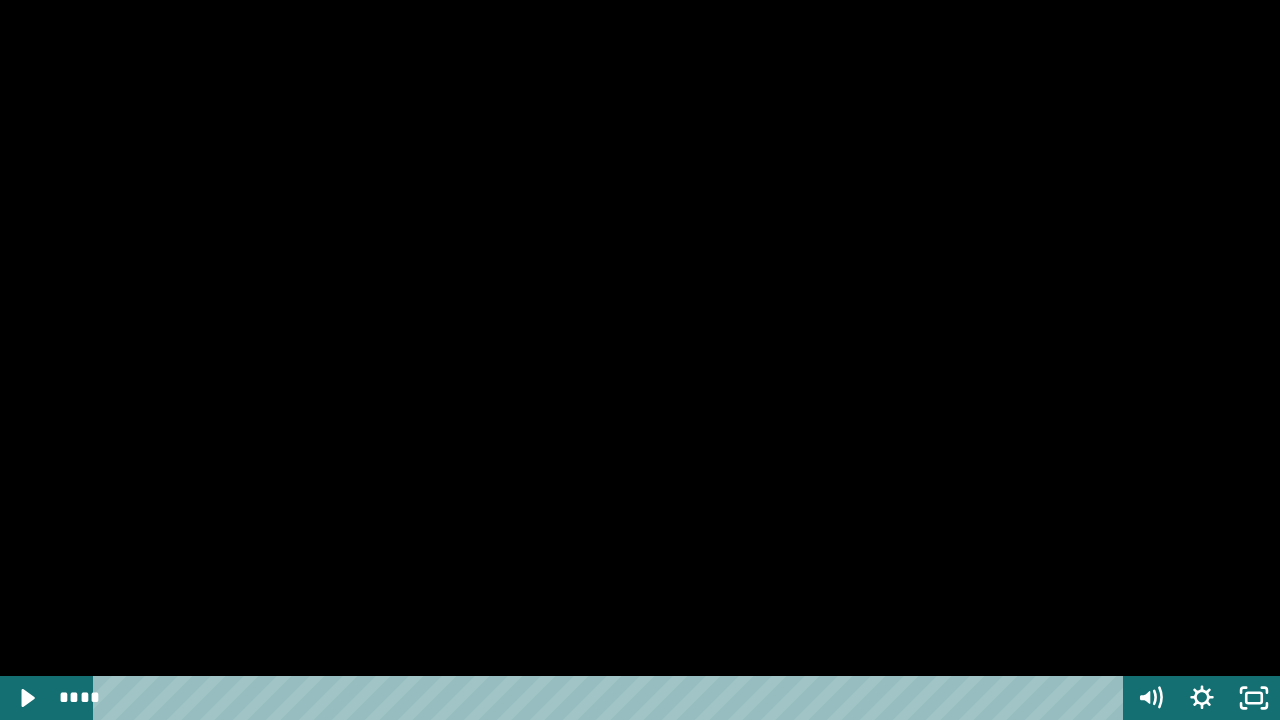 click at bounding box center [640, 360] 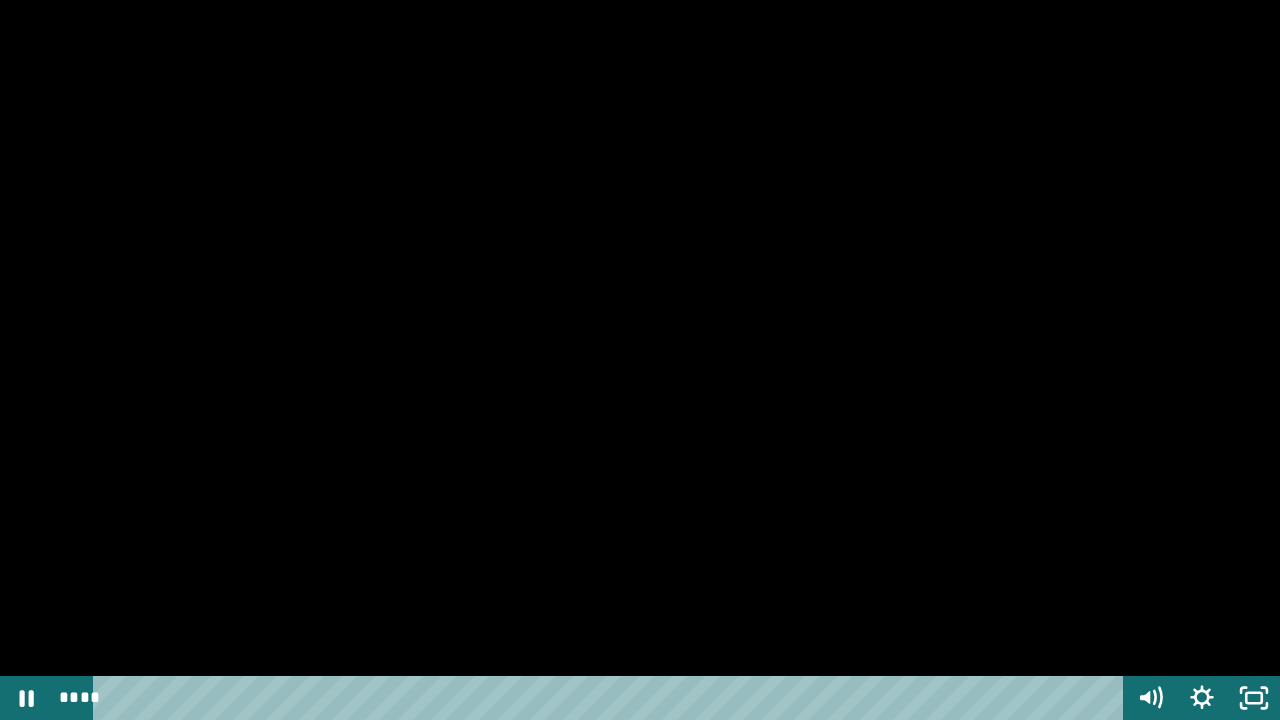 drag, startPoint x: 651, startPoint y: 434, endPoint x: 1110, endPoint y: 468, distance: 460.25754 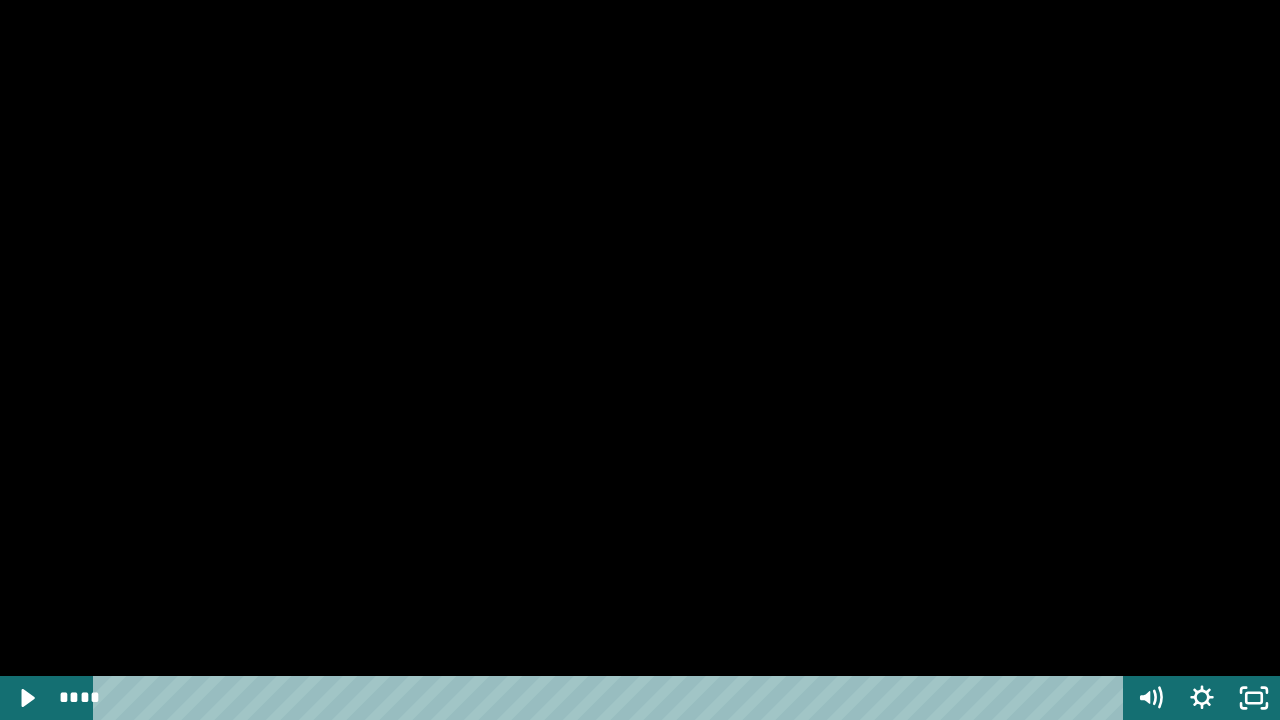 click on "****" at bounding box center (612, 698) 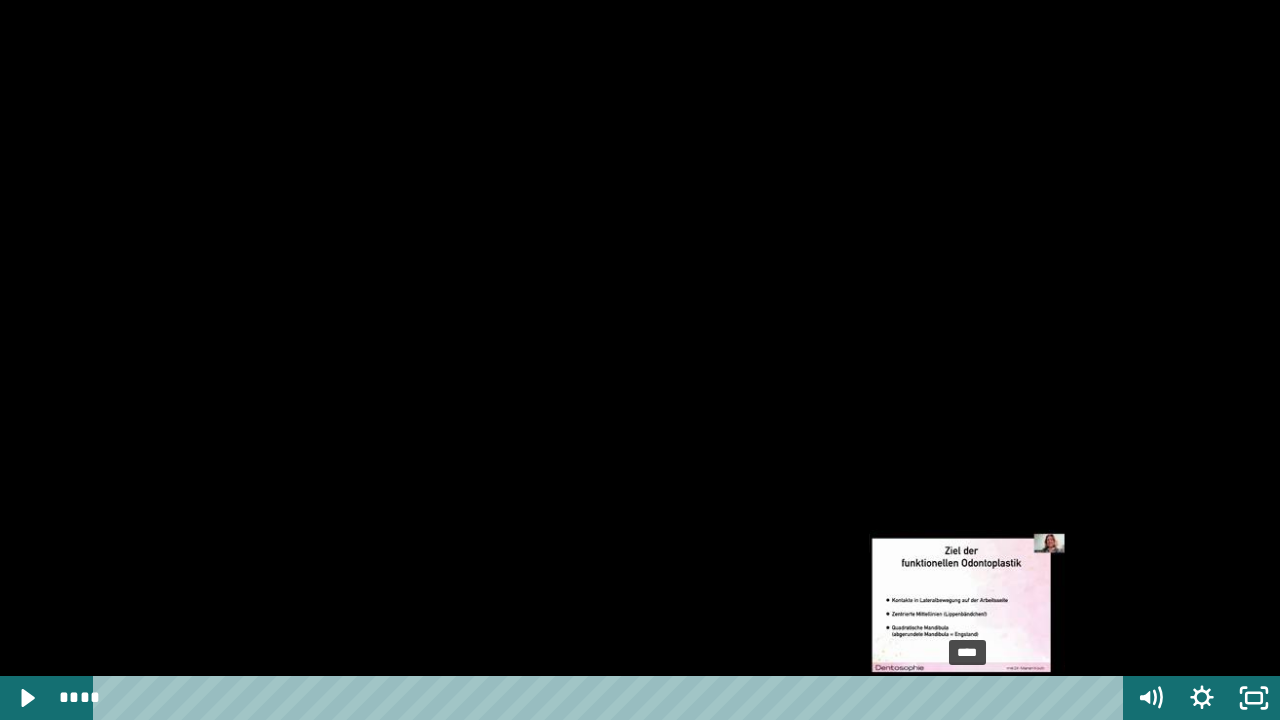 click at bounding box center (640, 360) 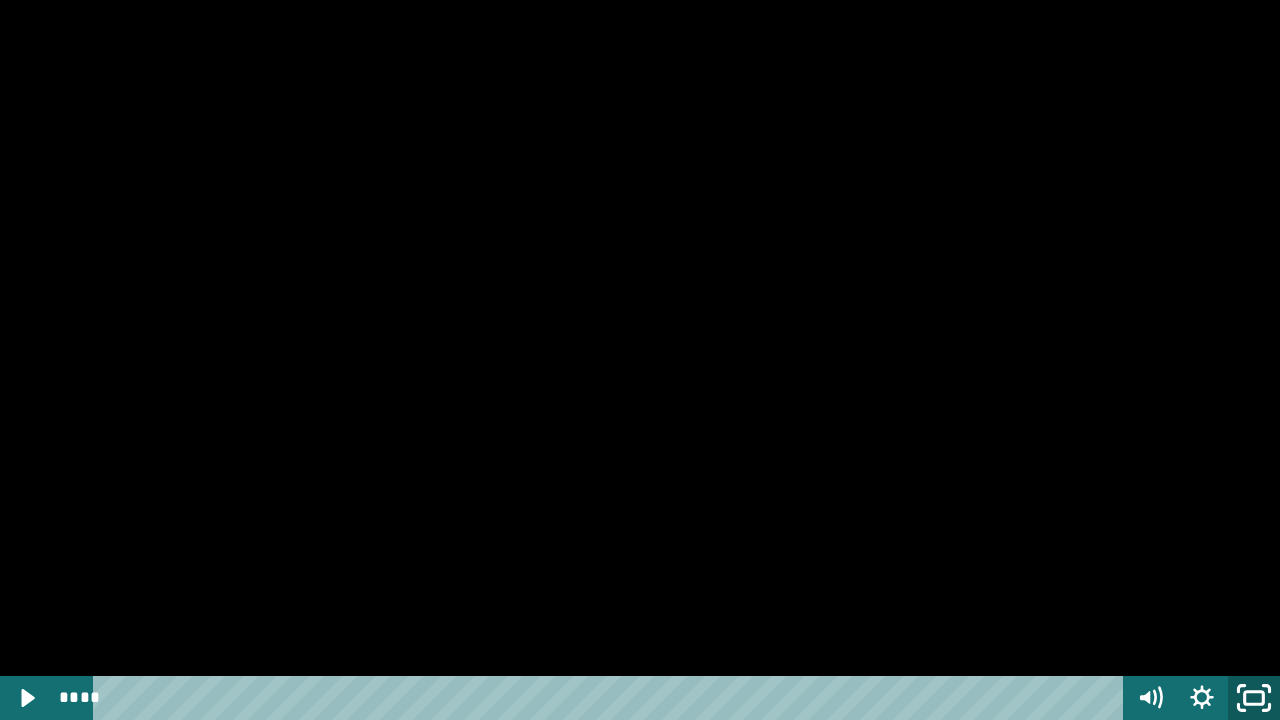 click 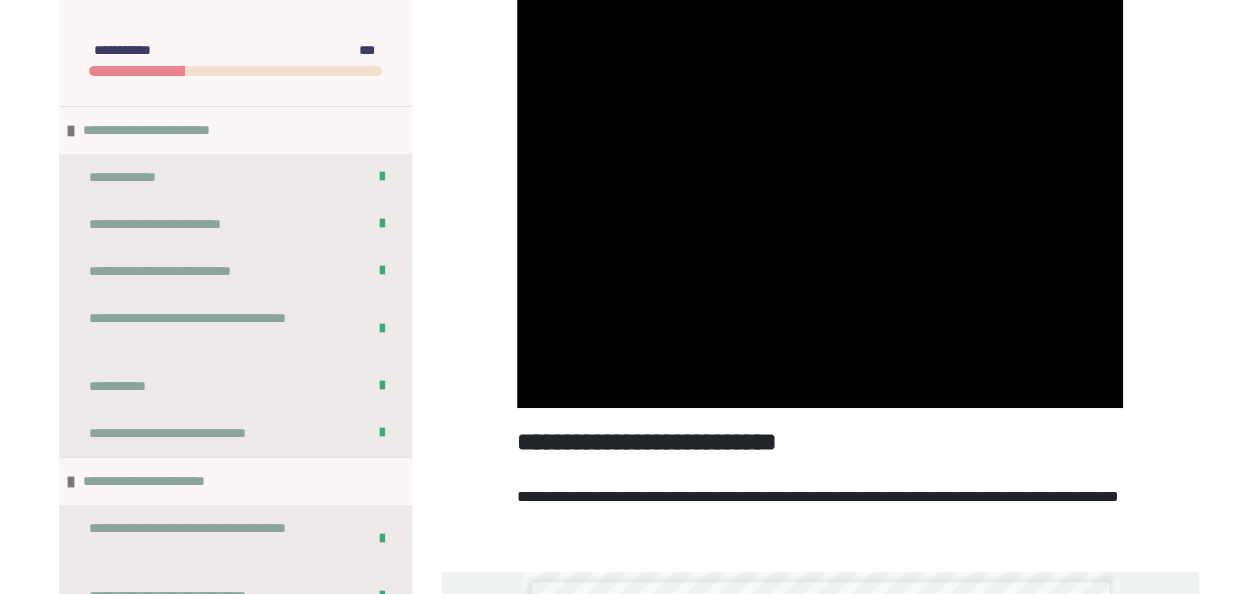 scroll, scrollTop: 1026, scrollLeft: 0, axis: vertical 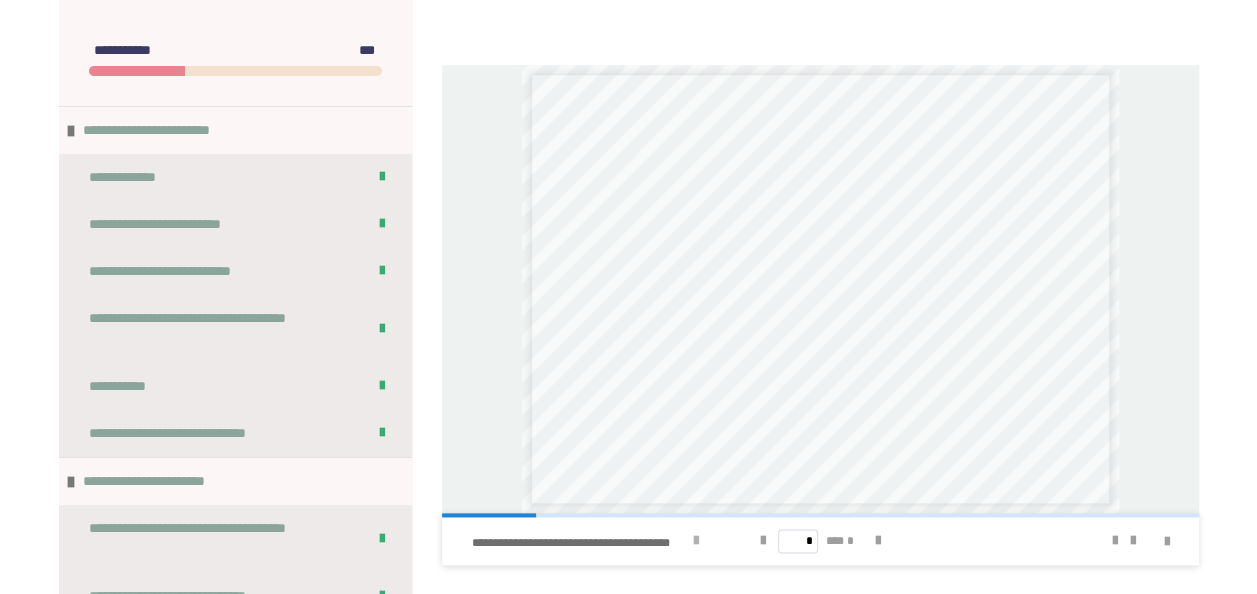 click at bounding box center [696, 541] 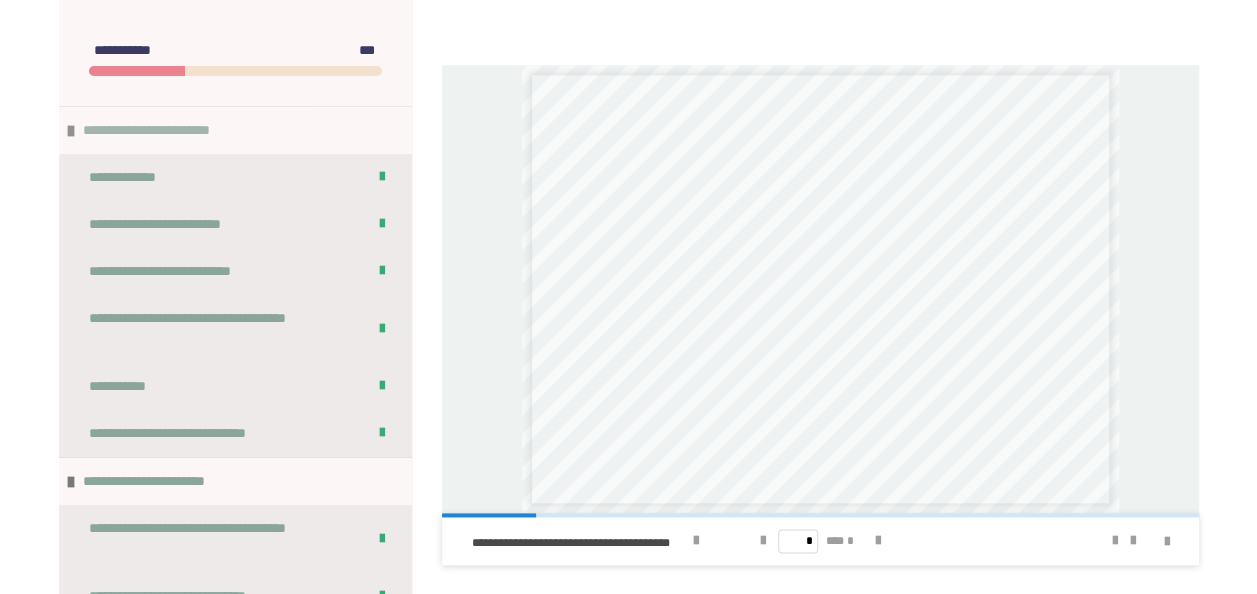 click on "**********" at bounding box center [174, 130] 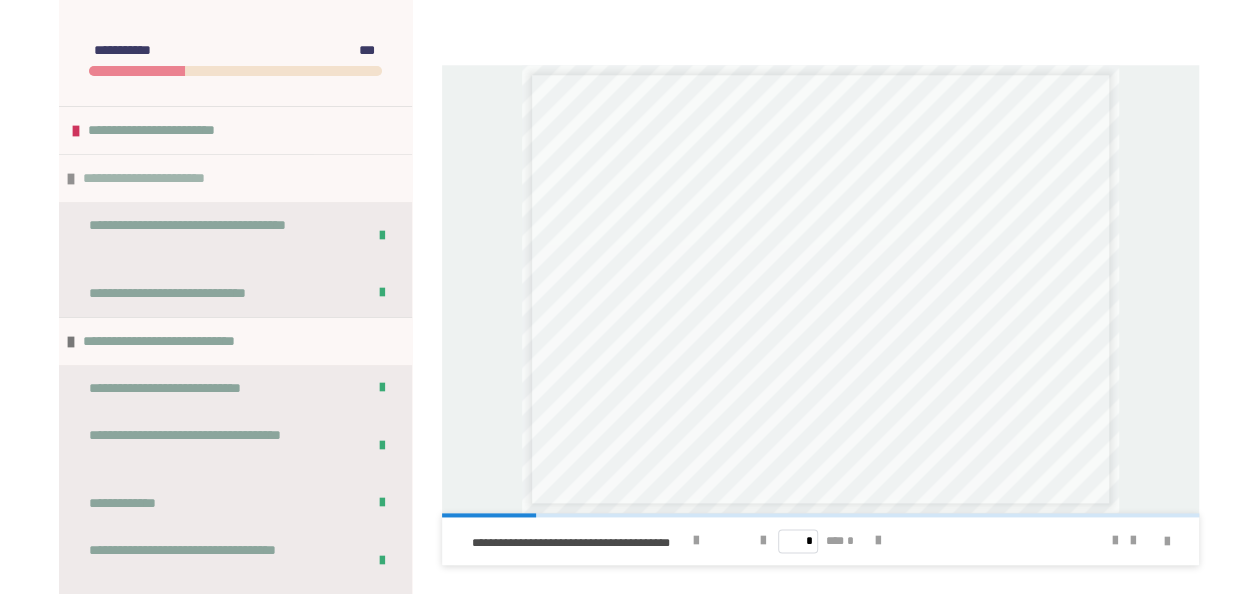 click on "**********" at bounding box center [164, 178] 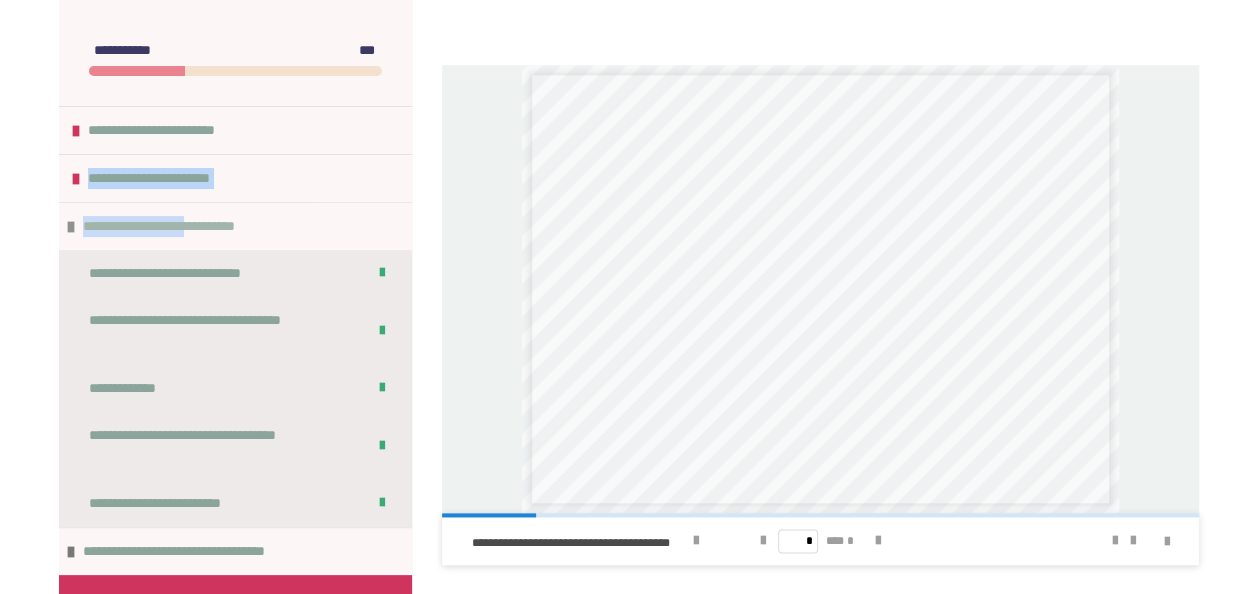 drag, startPoint x: 152, startPoint y: 182, endPoint x: 244, endPoint y: 218, distance: 98.79271 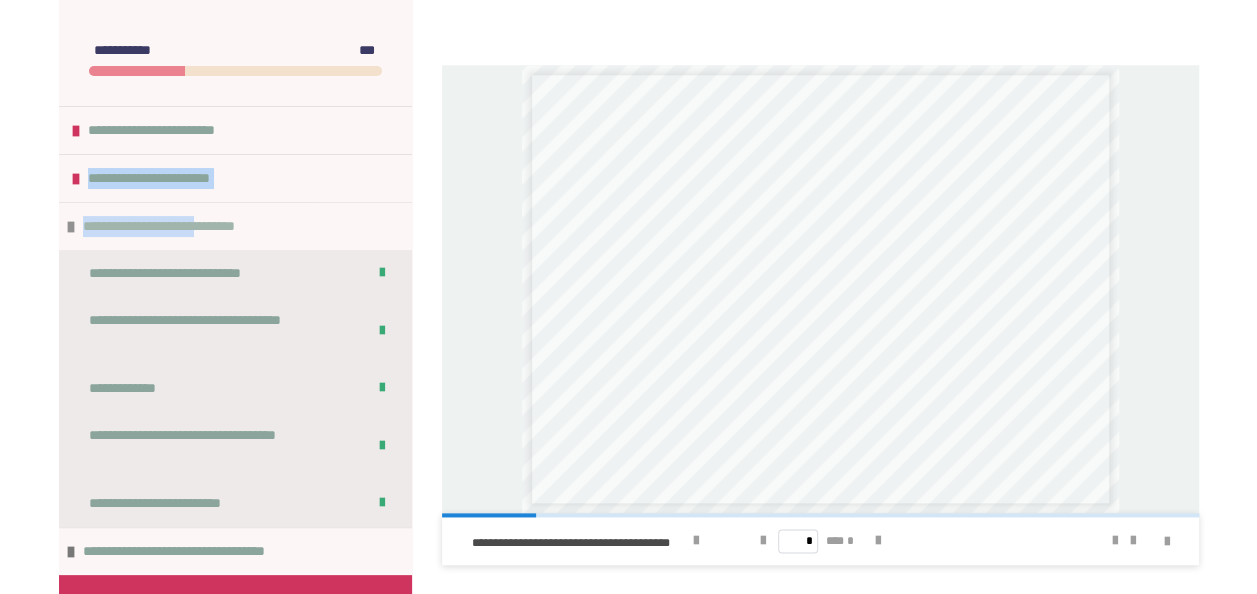click on "**********" at bounding box center [191, 226] 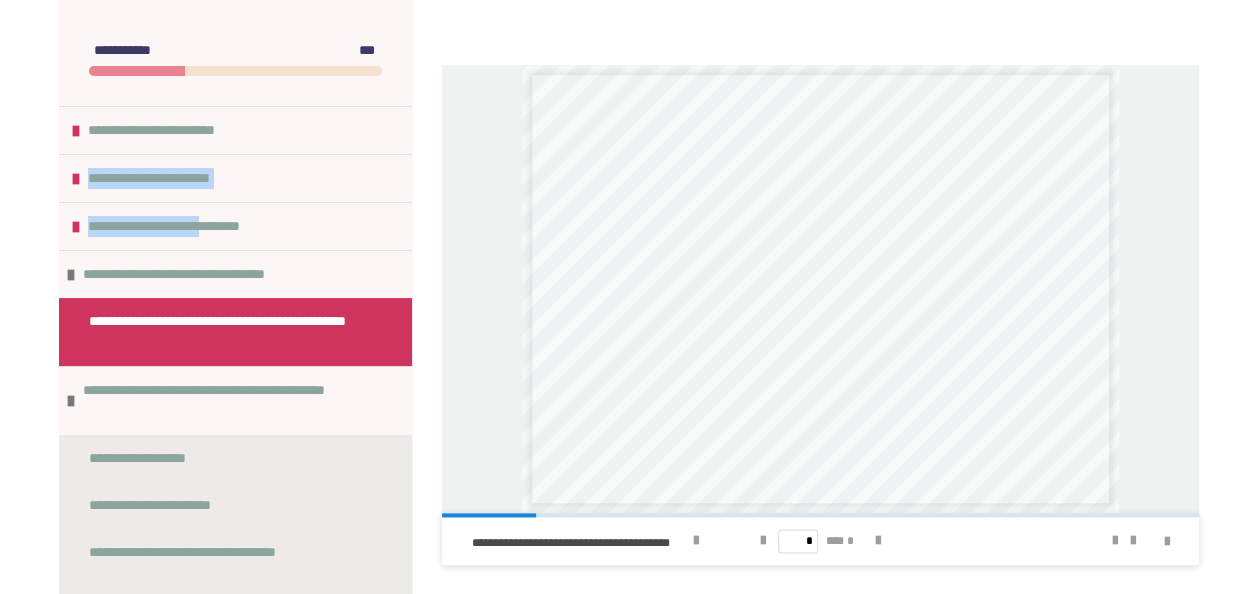 scroll, scrollTop: 507, scrollLeft: 0, axis: vertical 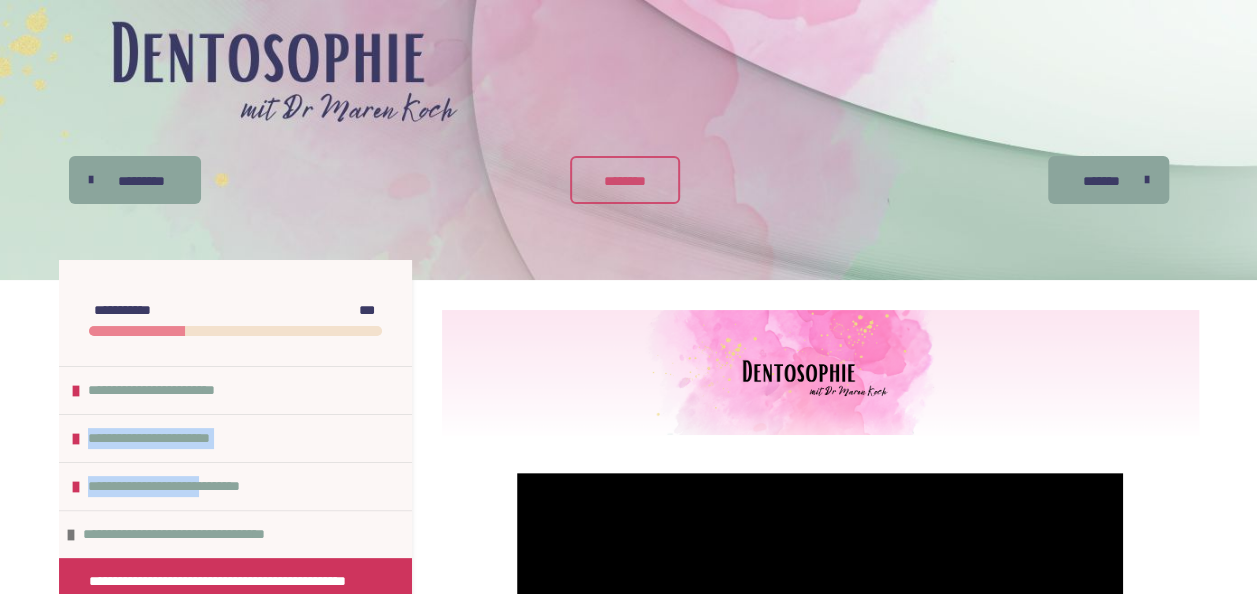 click on "********" at bounding box center [625, 181] 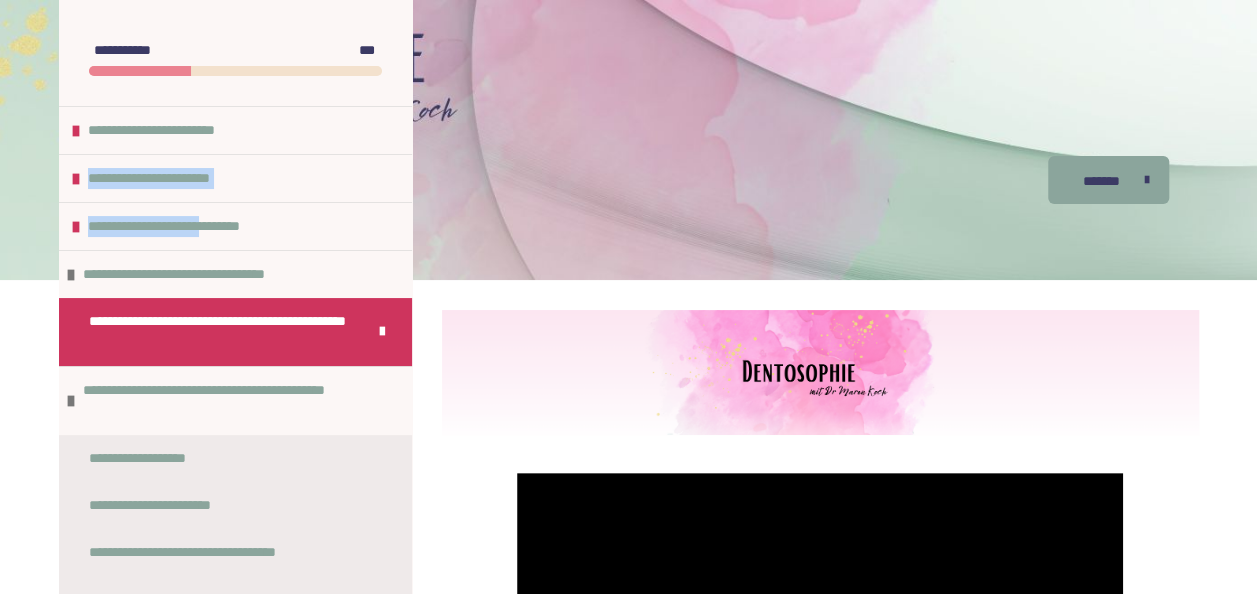 scroll, scrollTop: 519, scrollLeft: 0, axis: vertical 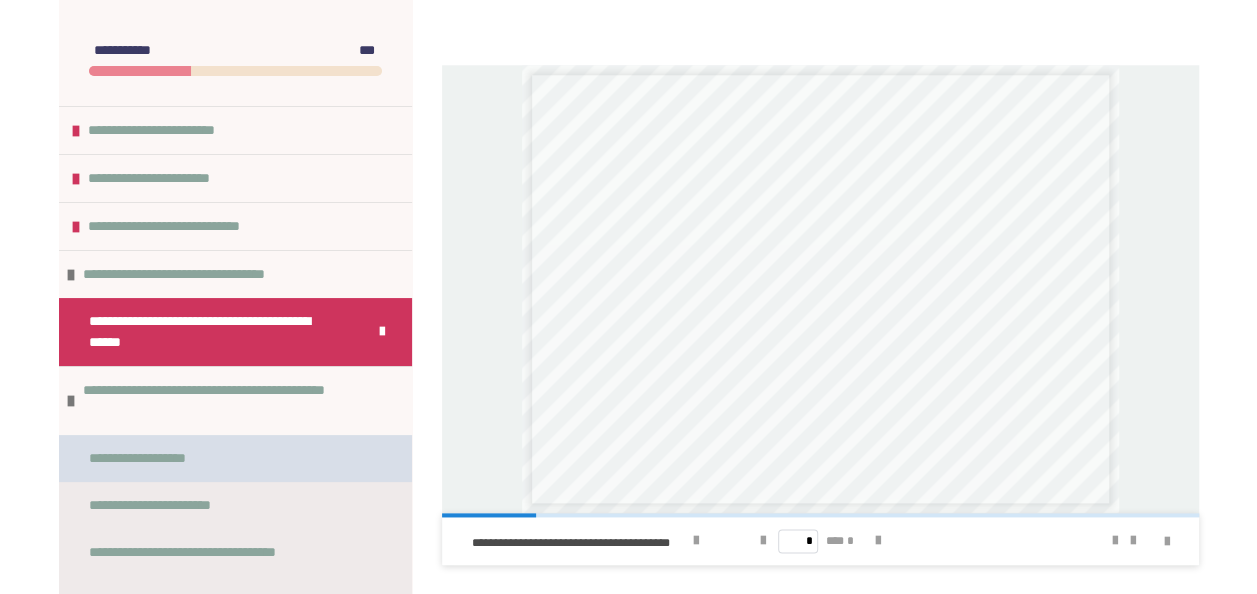click on "**********" at bounding box center (235, 458) 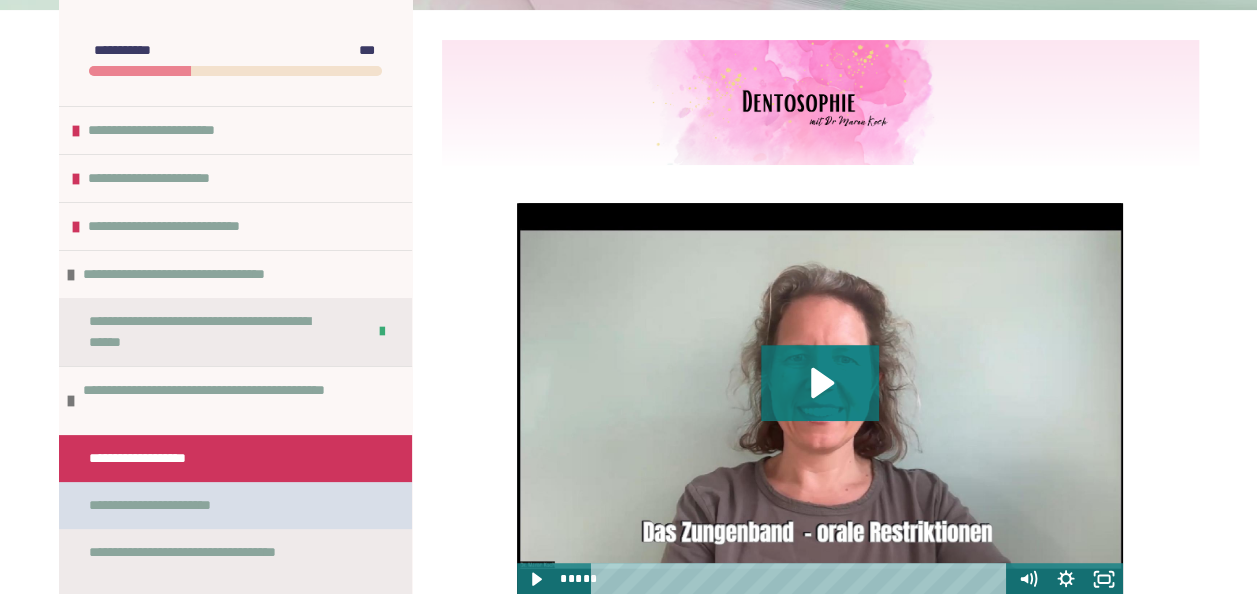 click on "**********" at bounding box center [182, 505] 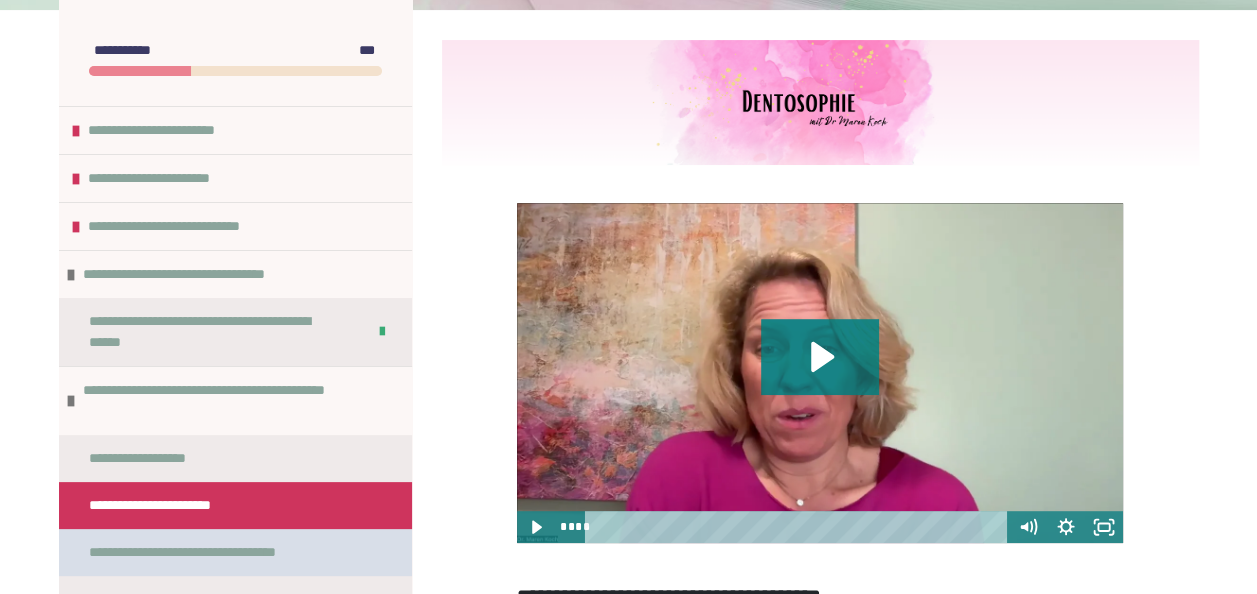 click on "**********" at bounding box center (219, 552) 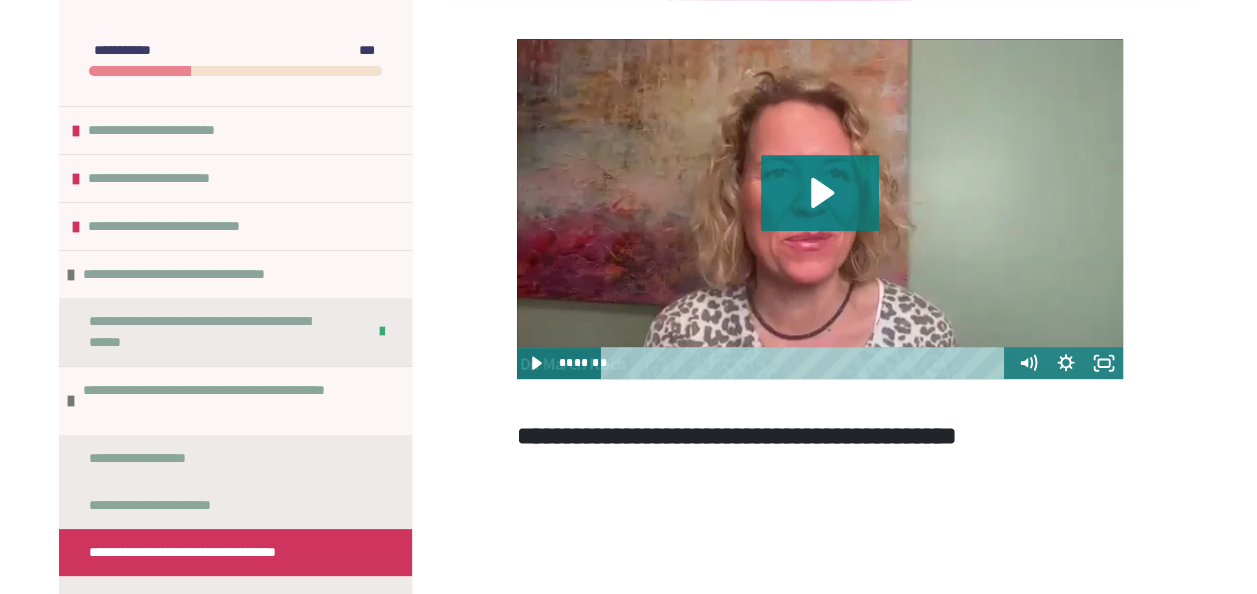 scroll, scrollTop: 434, scrollLeft: 0, axis: vertical 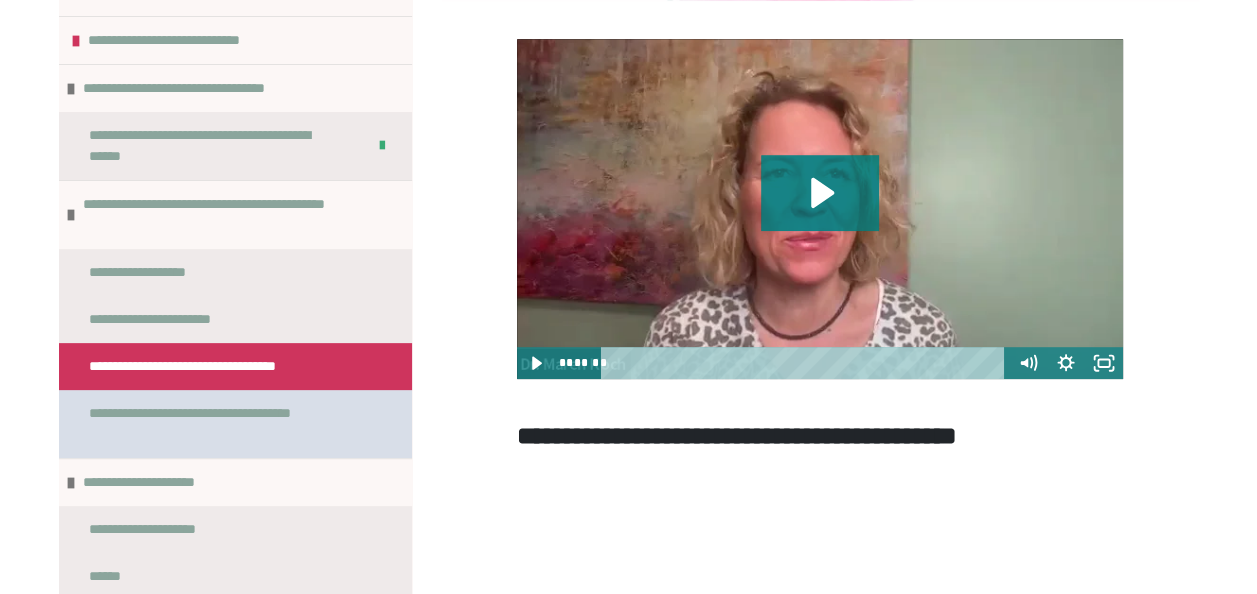 click on "**********" at bounding box center [220, 424] 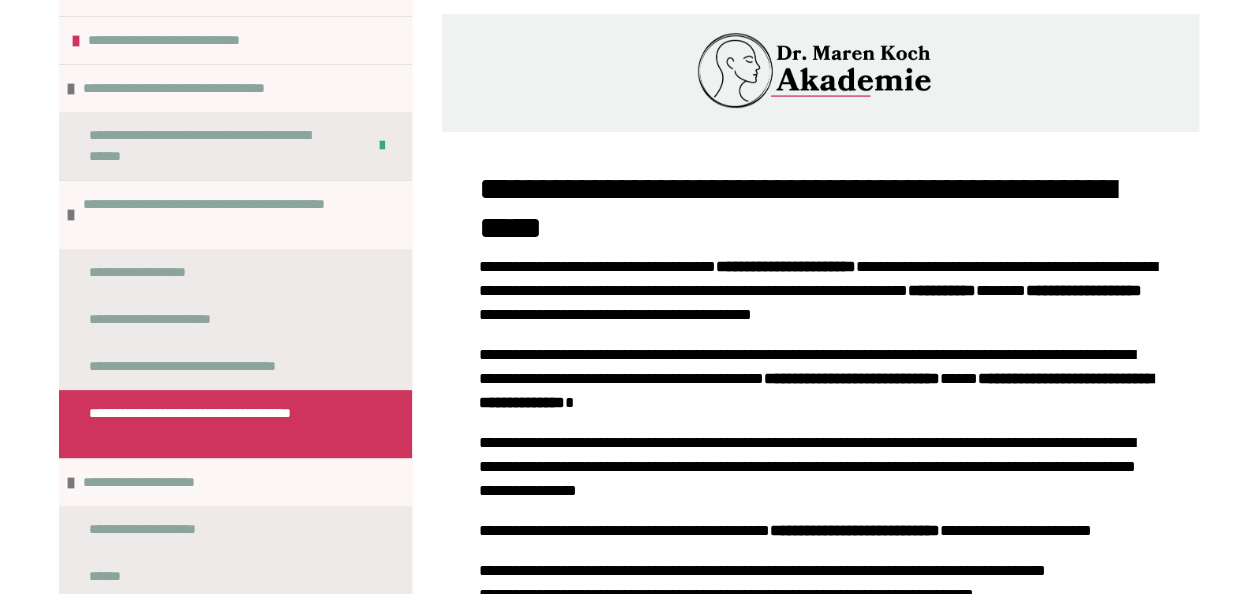 scroll, scrollTop: 149, scrollLeft: 0, axis: vertical 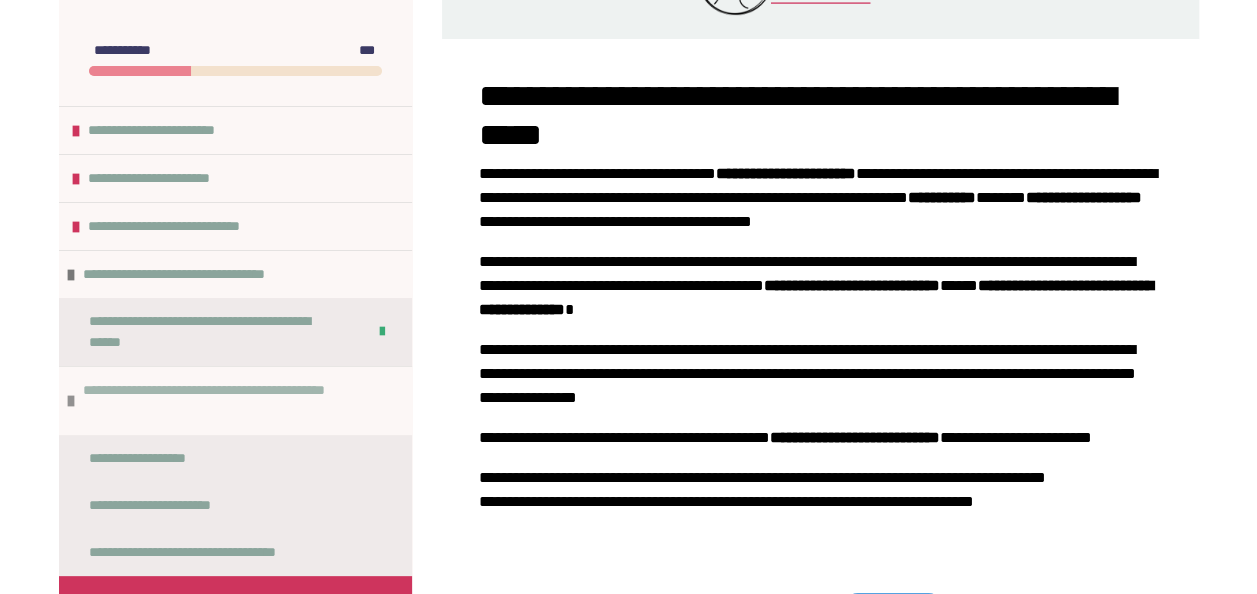 click on "**********" at bounding box center [232, 401] 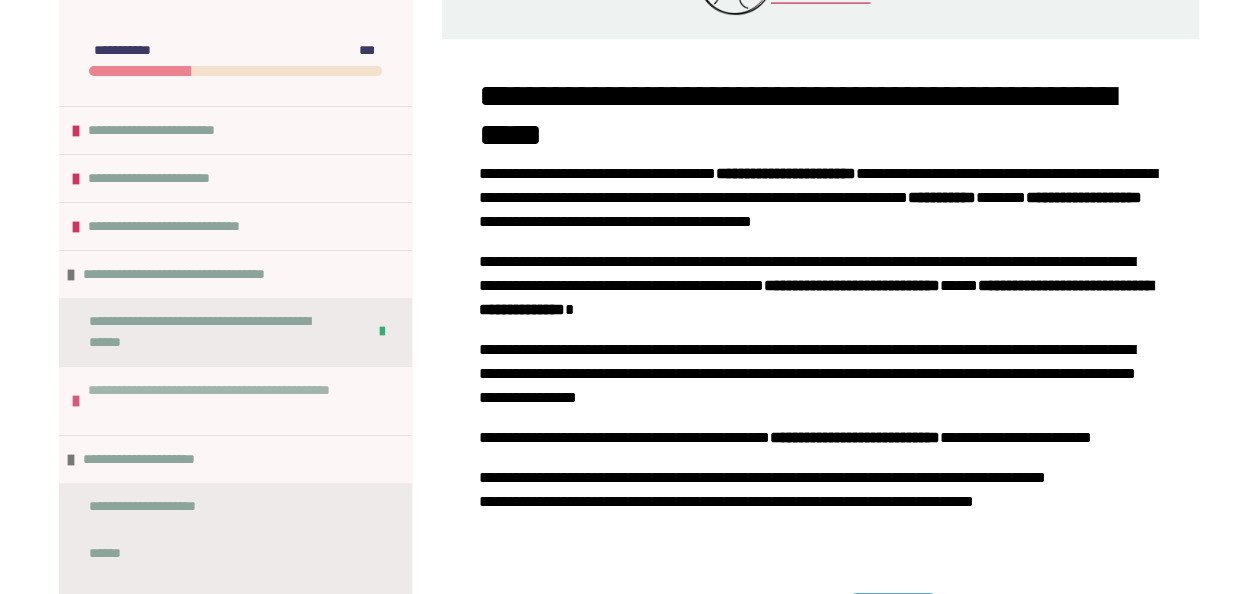 click on "**********" at bounding box center [237, 401] 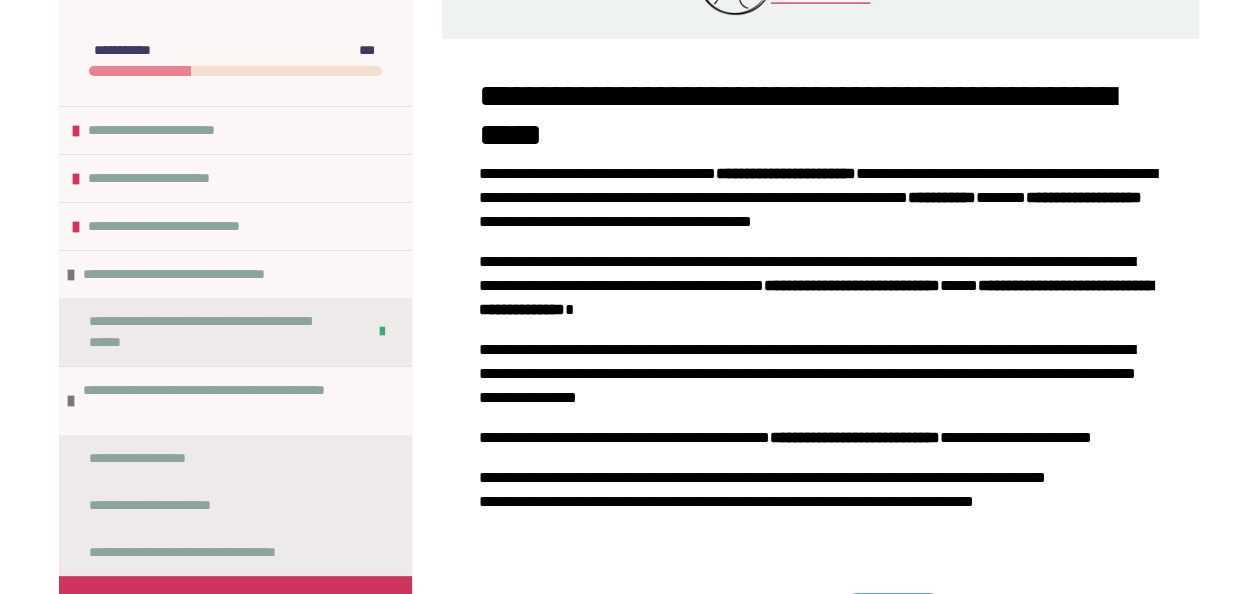 scroll, scrollTop: 0, scrollLeft: 0, axis: both 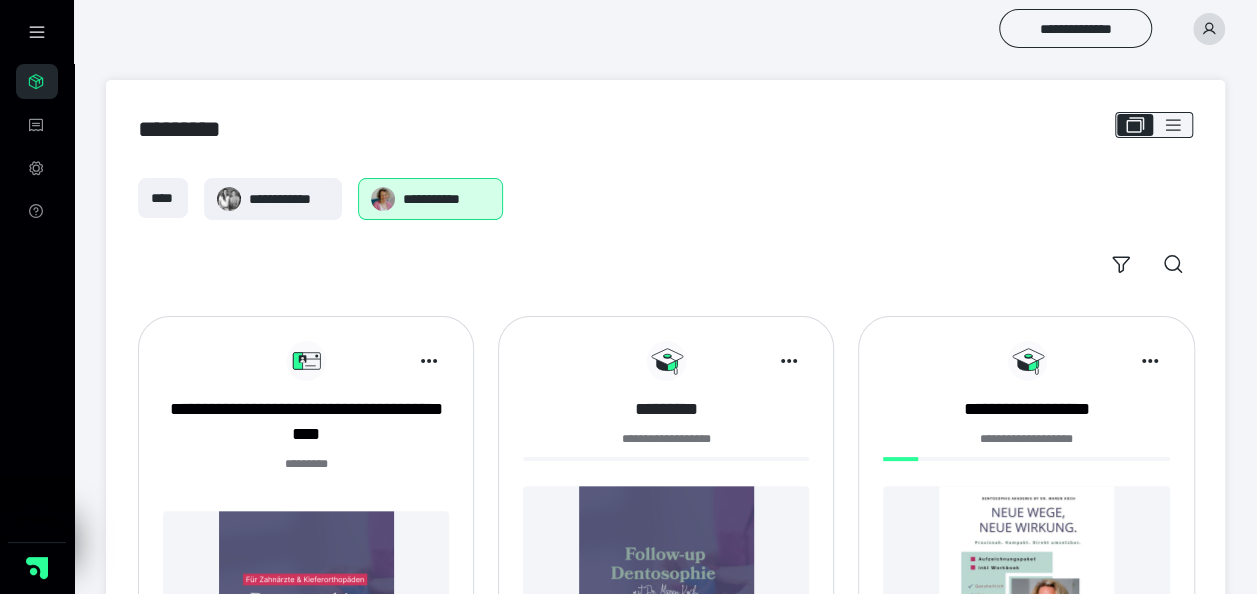 click on "*********" at bounding box center [666, 409] 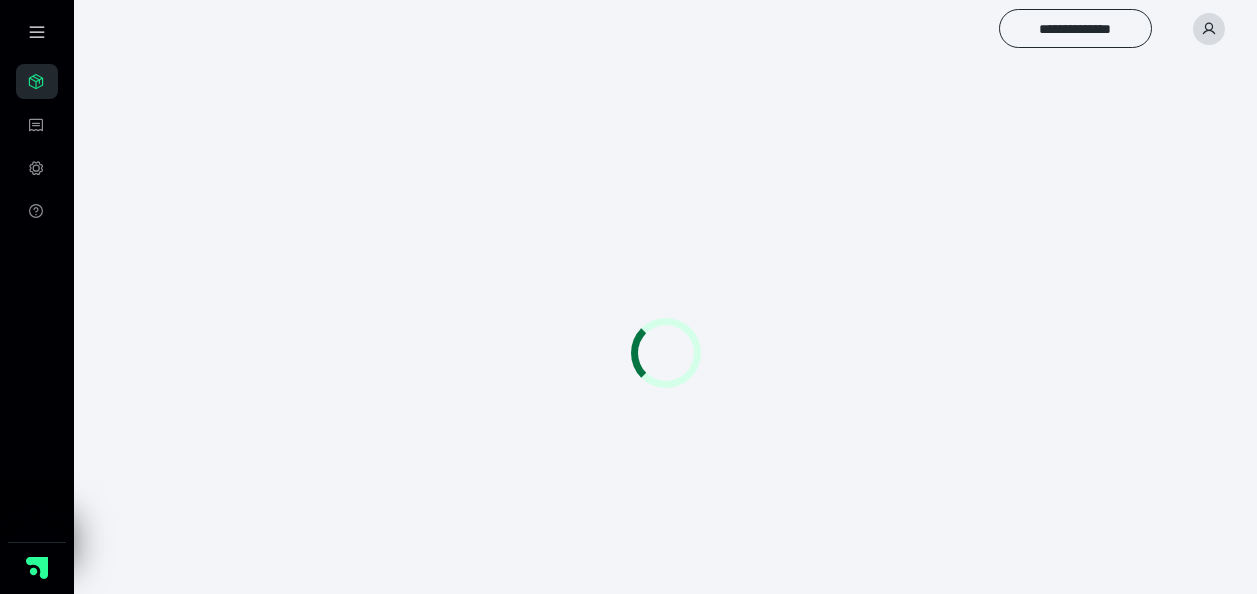 scroll, scrollTop: 0, scrollLeft: 0, axis: both 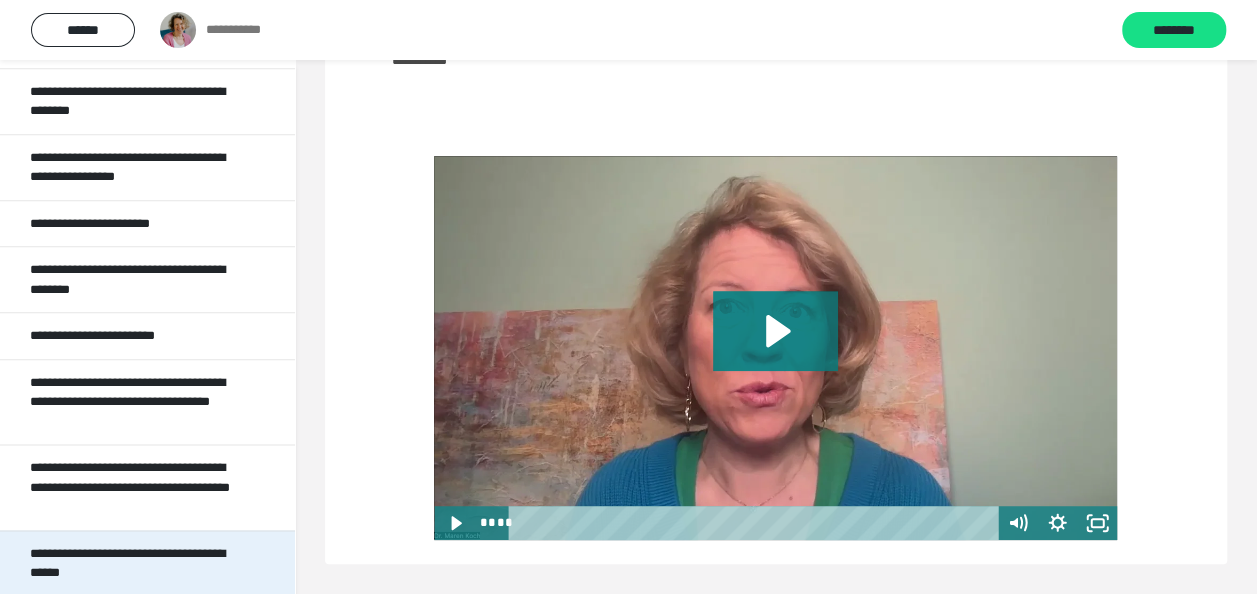 click on "**********" at bounding box center [132, 563] 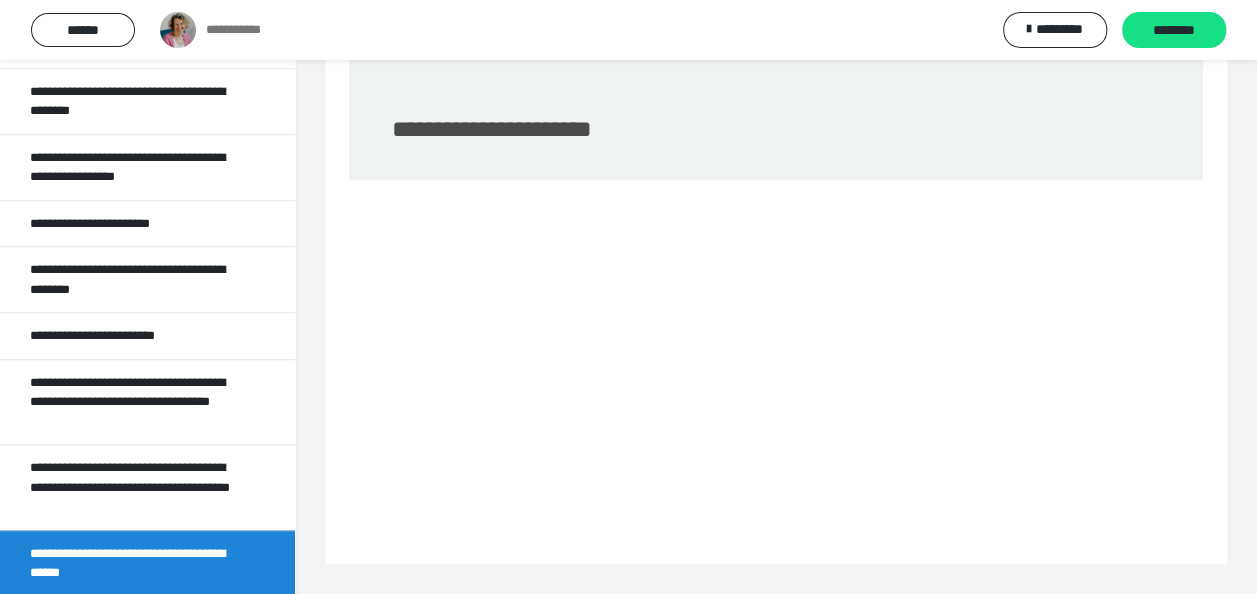 scroll, scrollTop: 126, scrollLeft: 0, axis: vertical 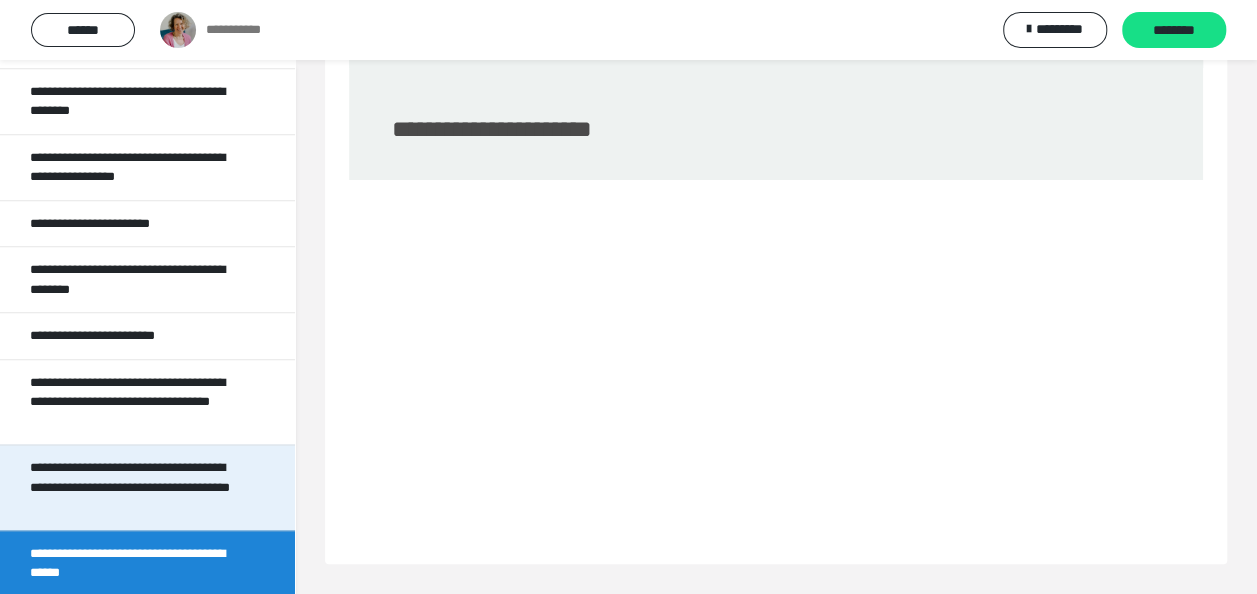 click on "**********" at bounding box center [132, 487] 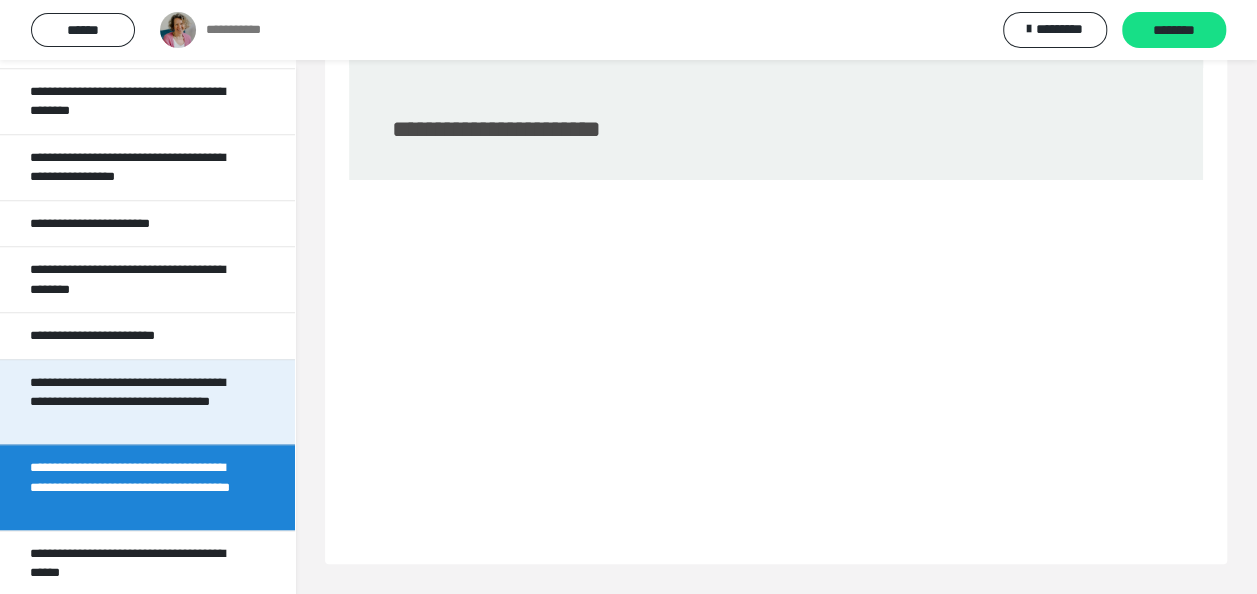 click on "**********" at bounding box center [132, 402] 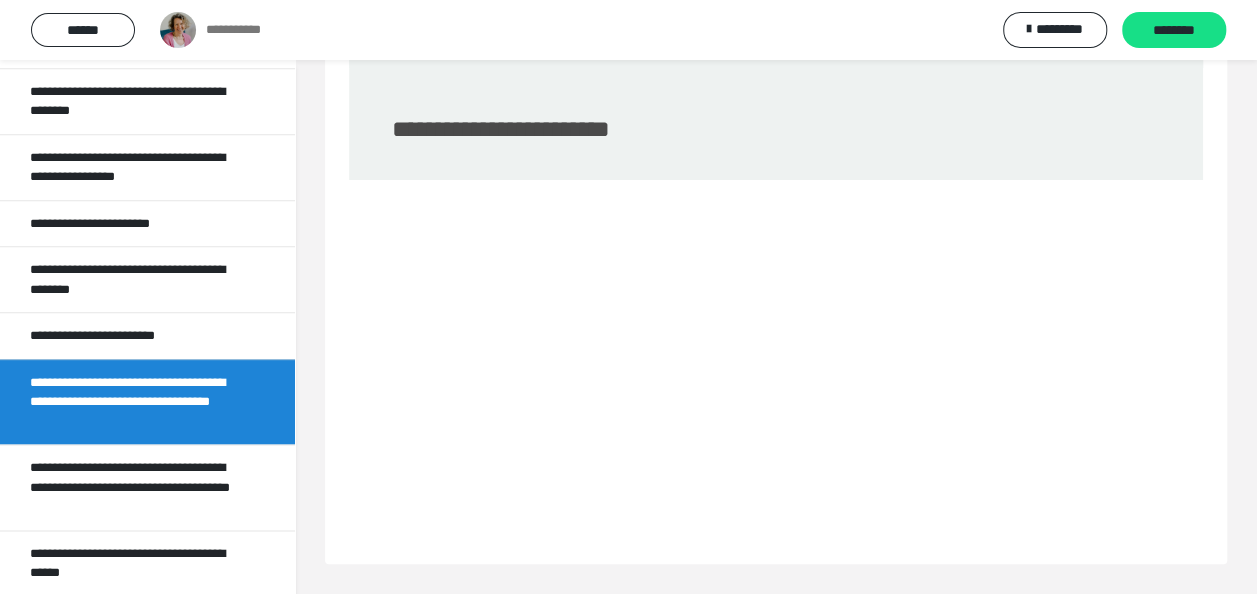 scroll, scrollTop: 15, scrollLeft: 0, axis: vertical 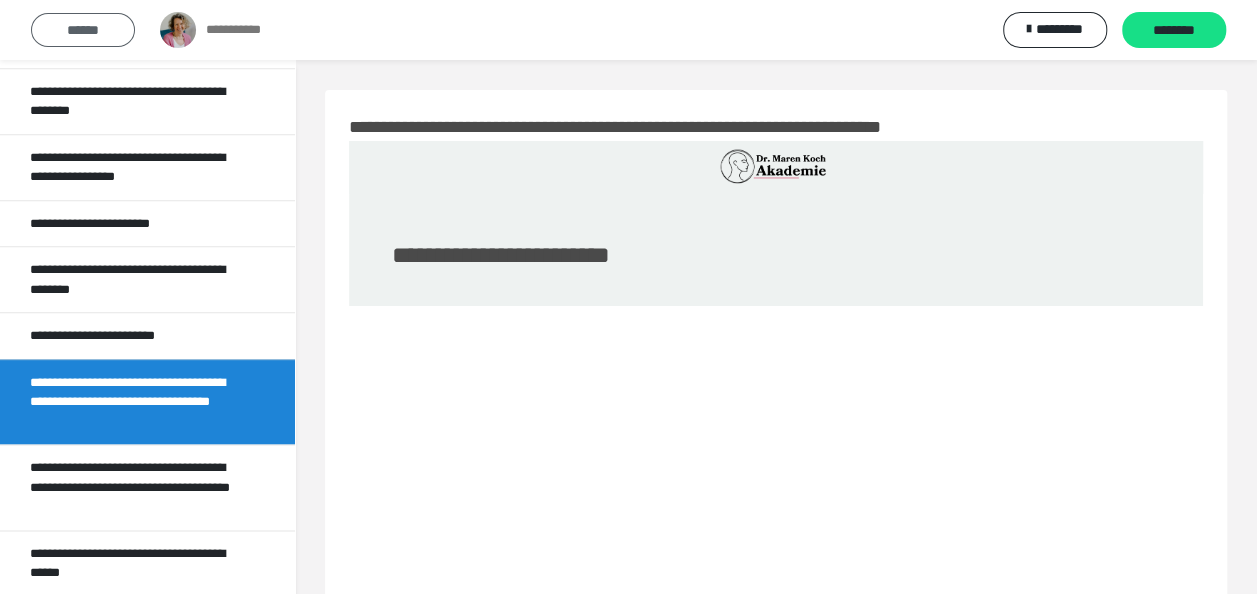 click on "******" at bounding box center [83, 30] 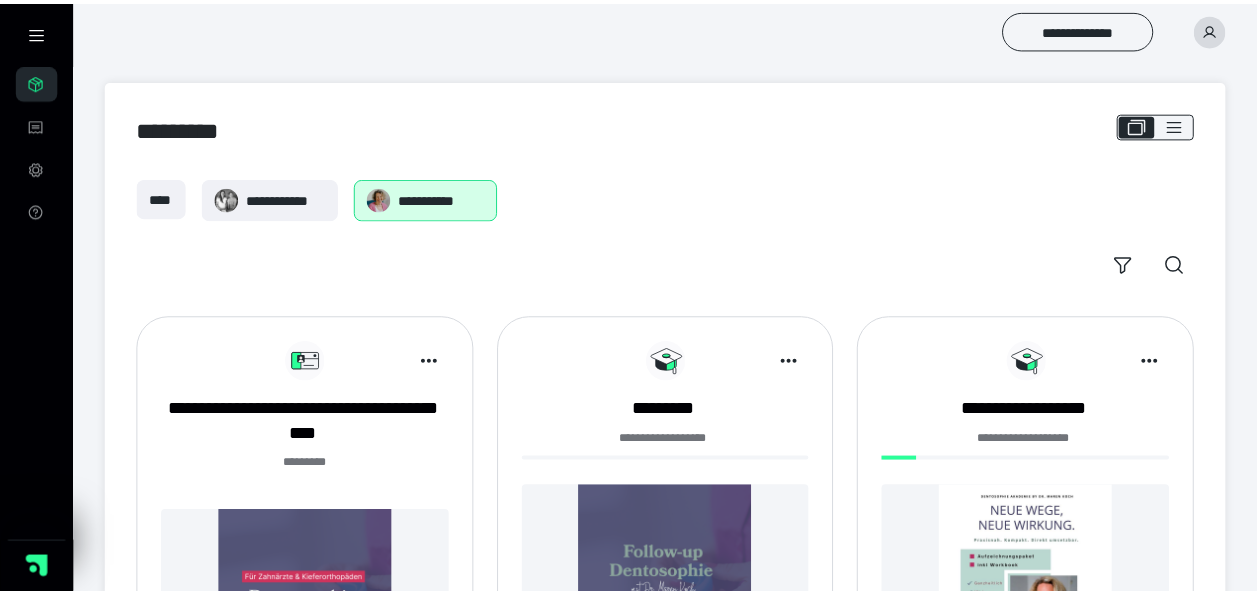 scroll, scrollTop: 0, scrollLeft: 0, axis: both 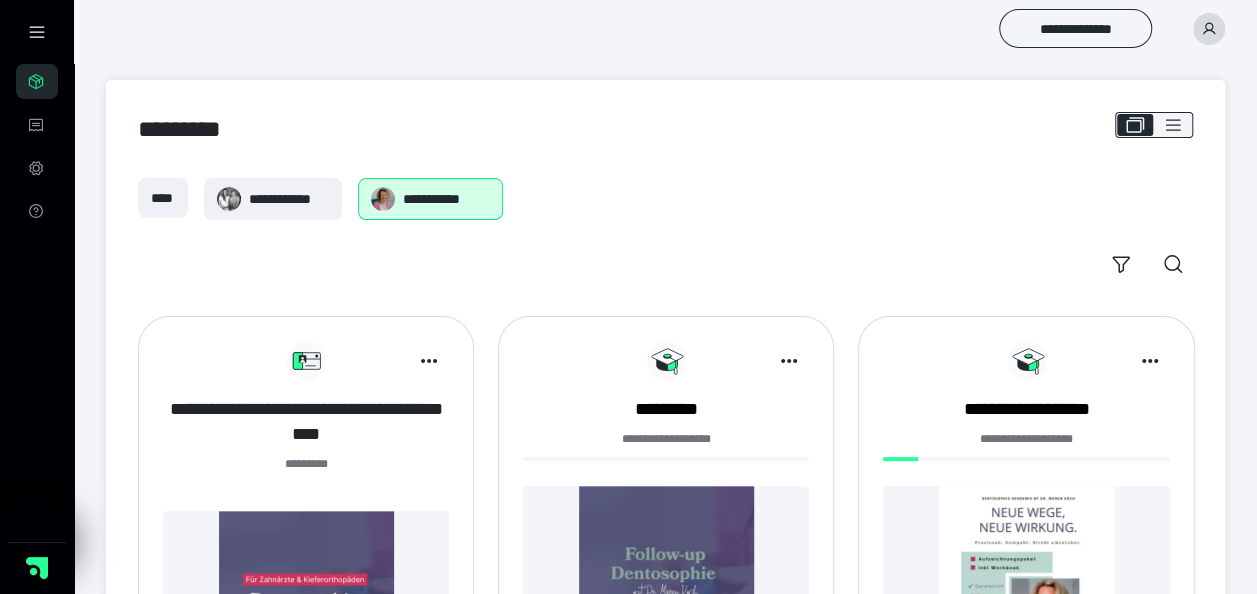 click on "**********" at bounding box center [306, 422] 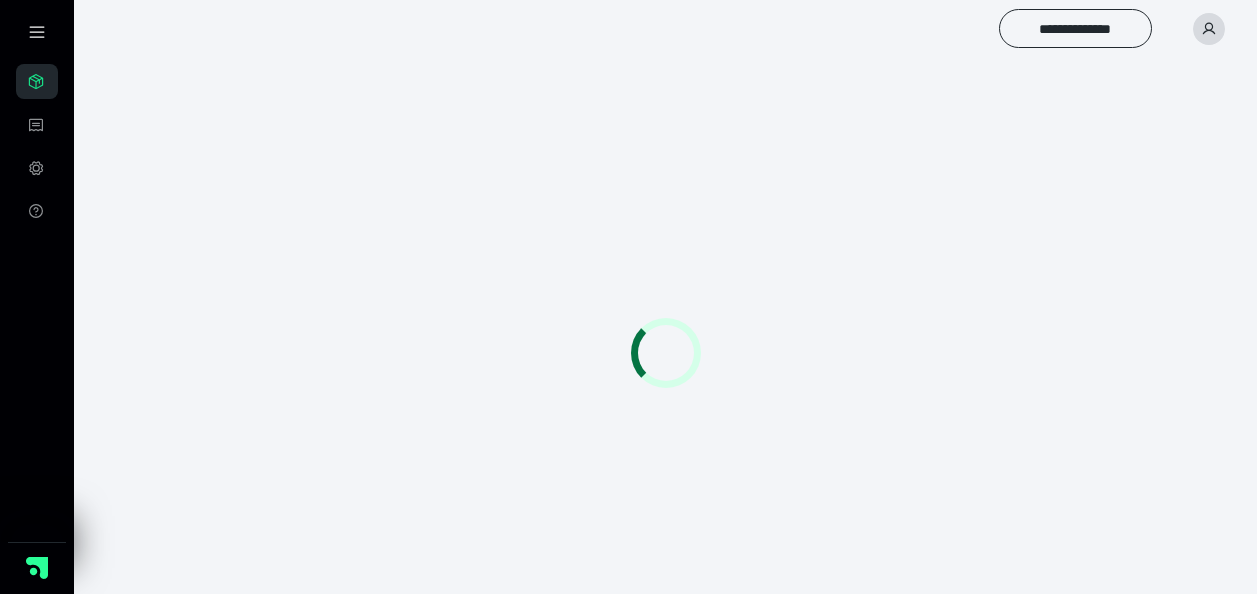 scroll, scrollTop: 0, scrollLeft: 0, axis: both 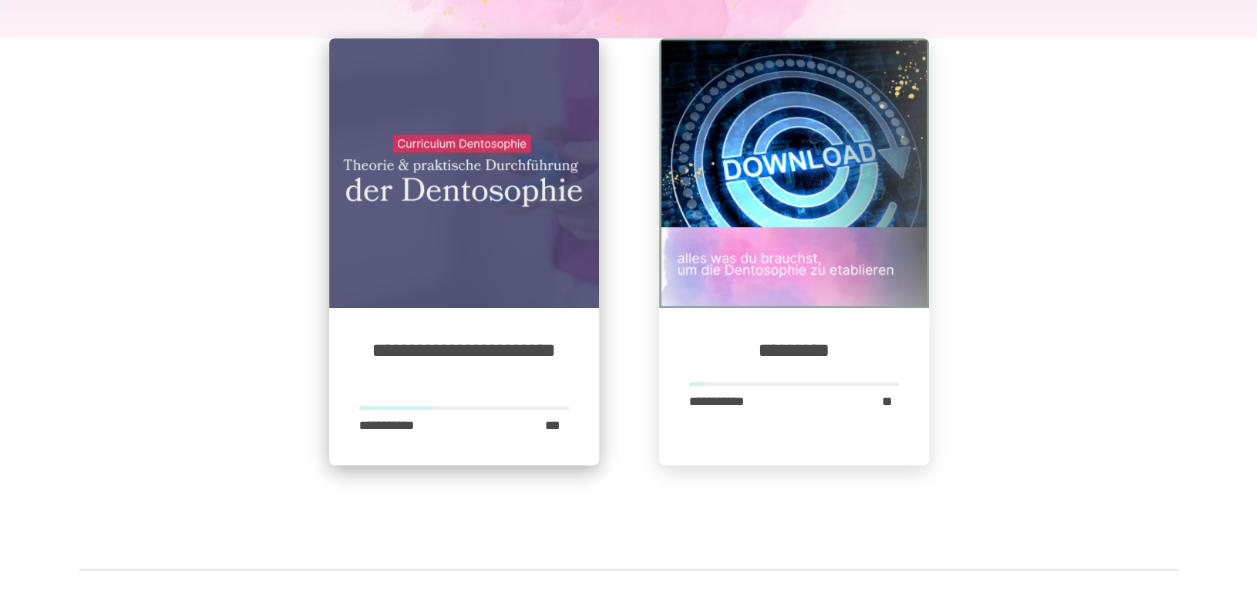 click on "**********" at bounding box center [464, 362] 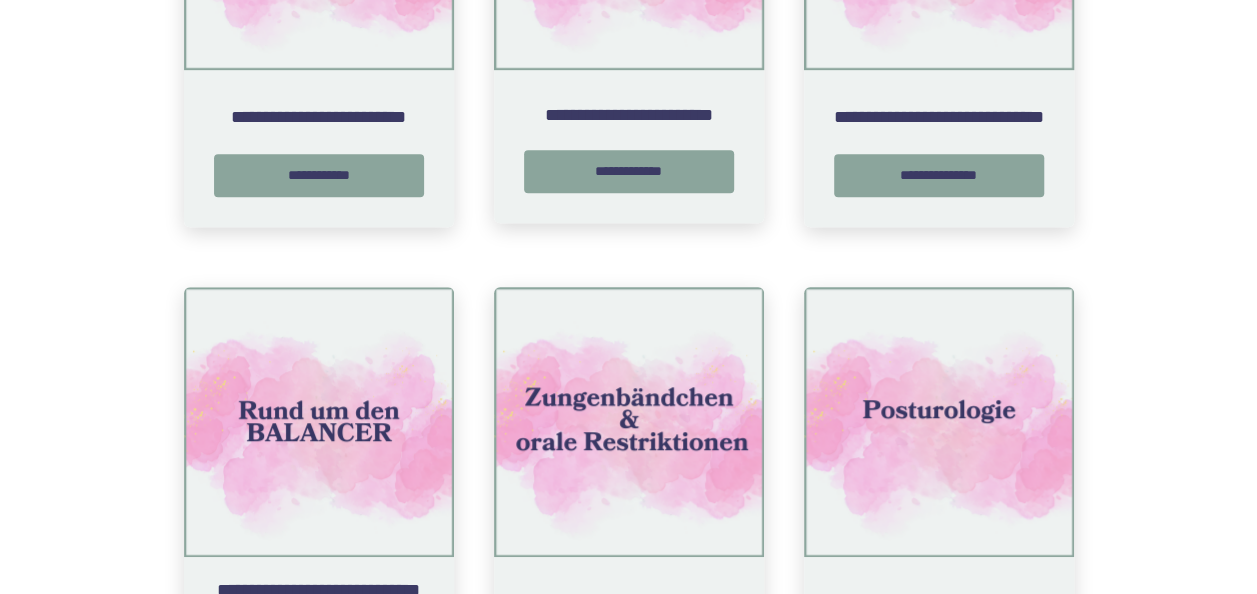 scroll, scrollTop: 813, scrollLeft: 0, axis: vertical 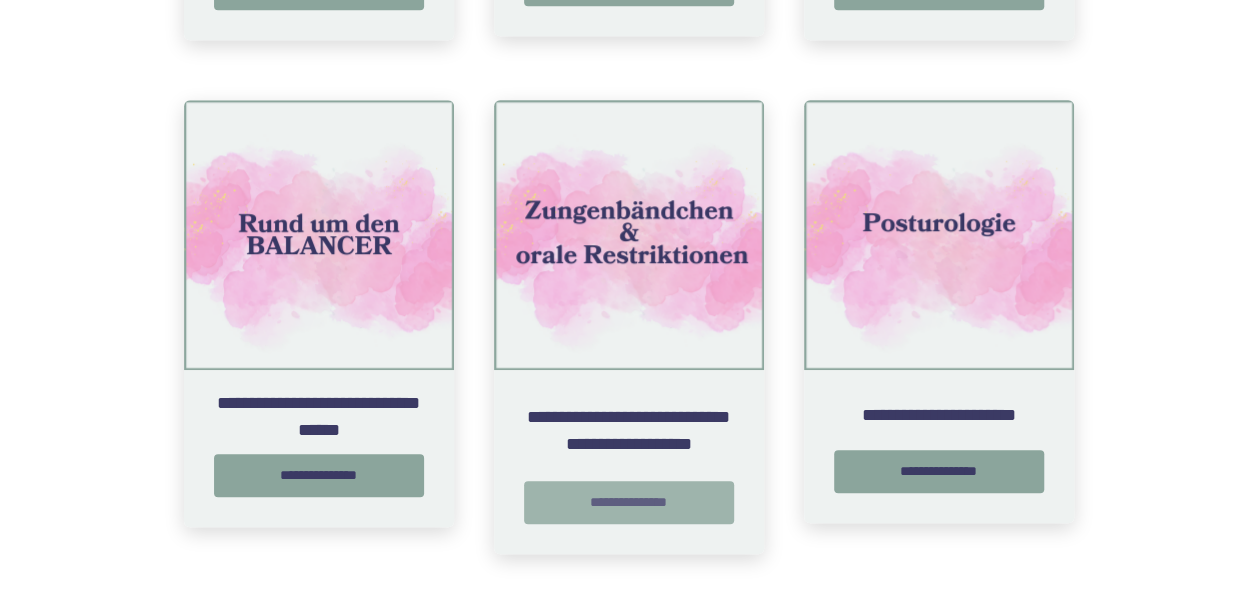 click on "**********" at bounding box center [629, 502] 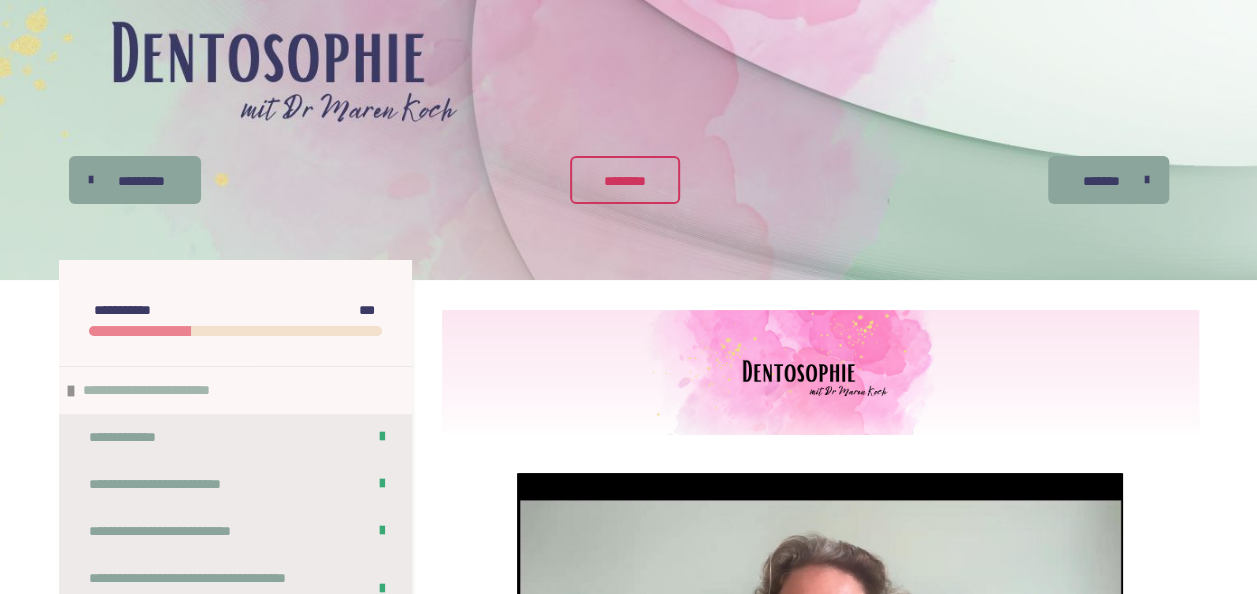 click on "**********" at bounding box center [235, 390] 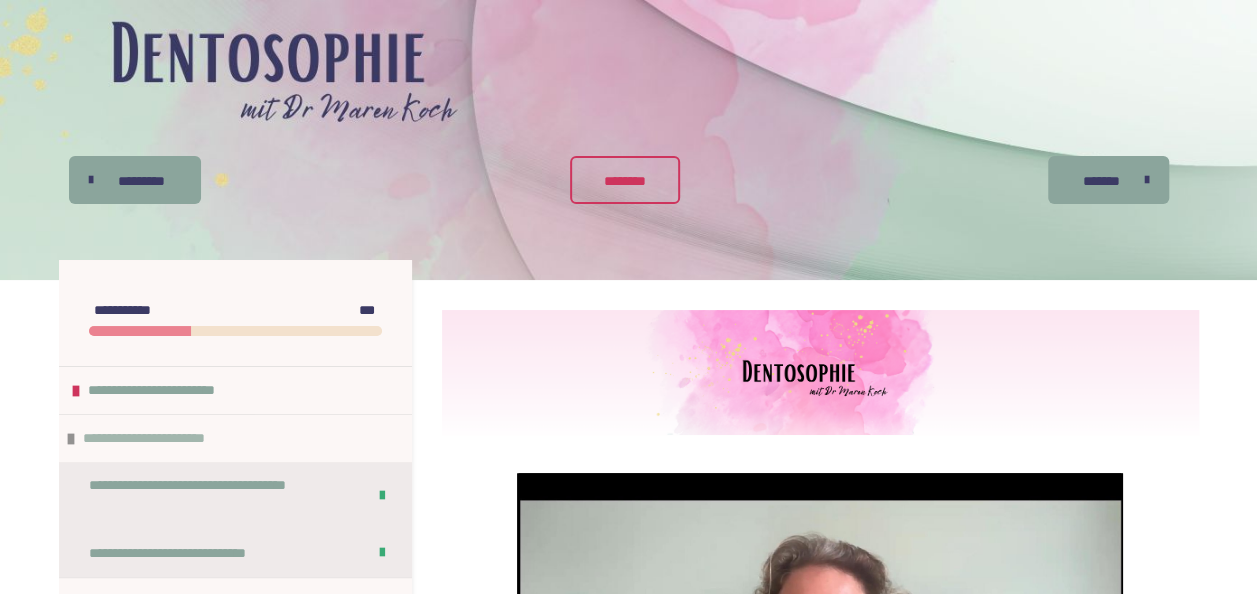 click on "**********" at bounding box center [235, 438] 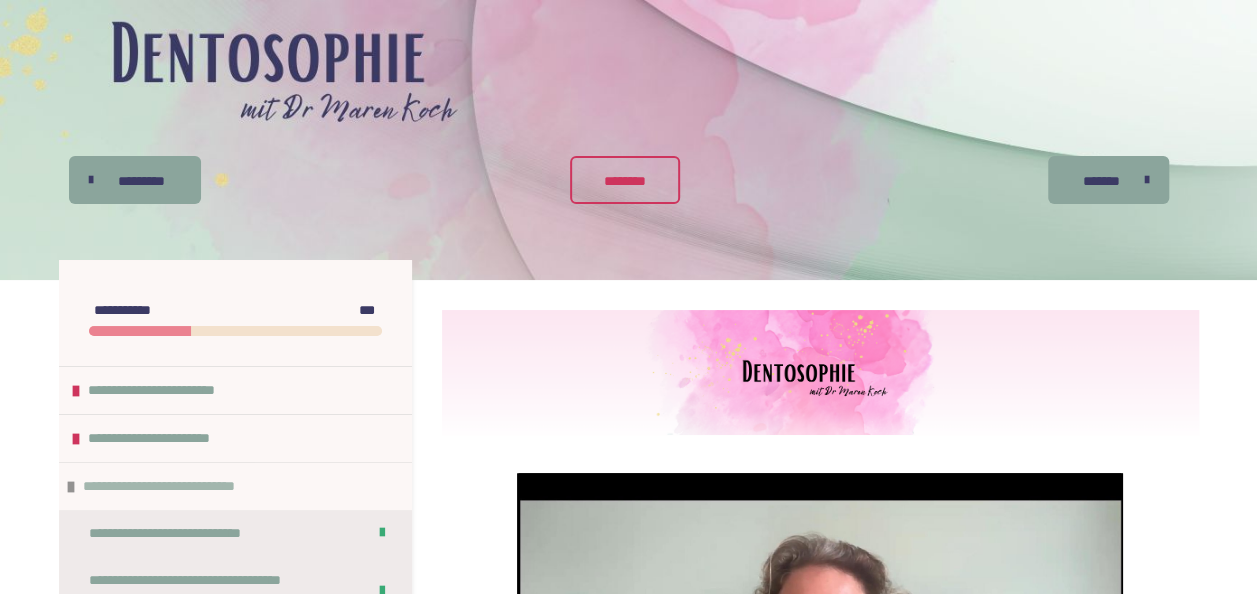 click on "**********" at bounding box center [191, 486] 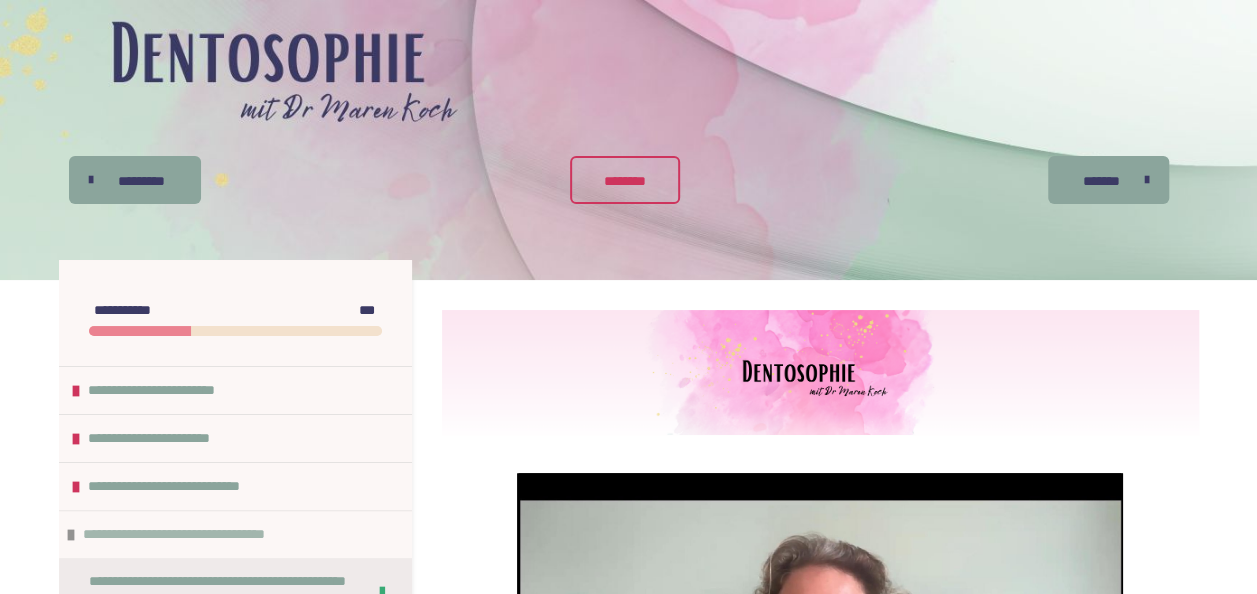 click on "**********" at bounding box center [203, 534] 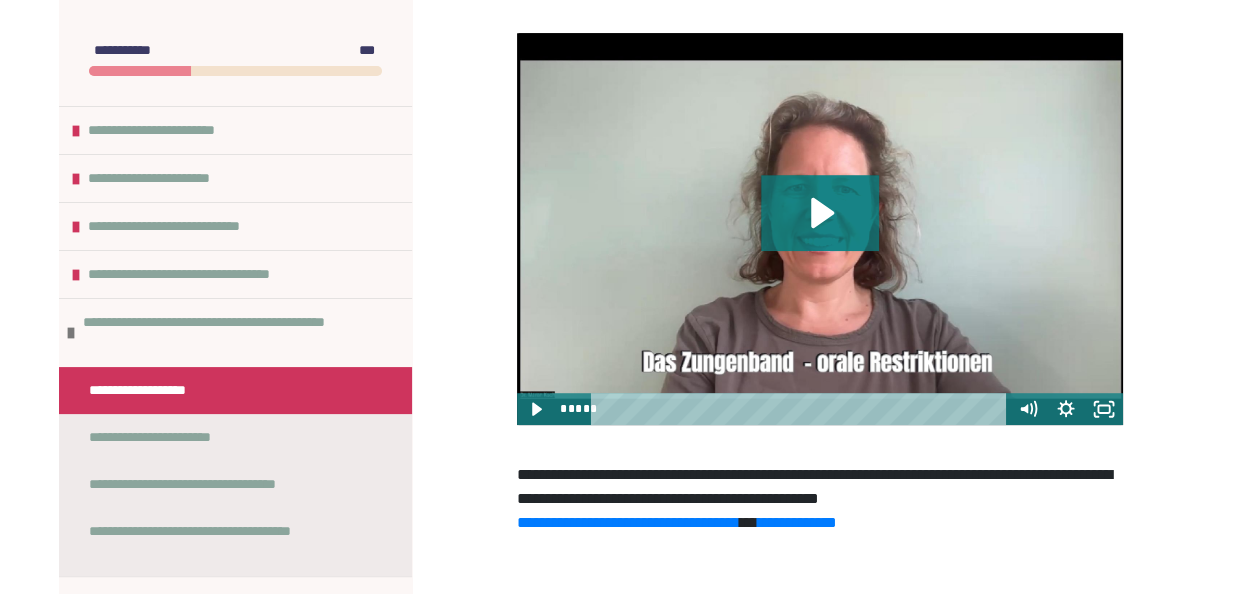 scroll, scrollTop: 453, scrollLeft: 0, axis: vertical 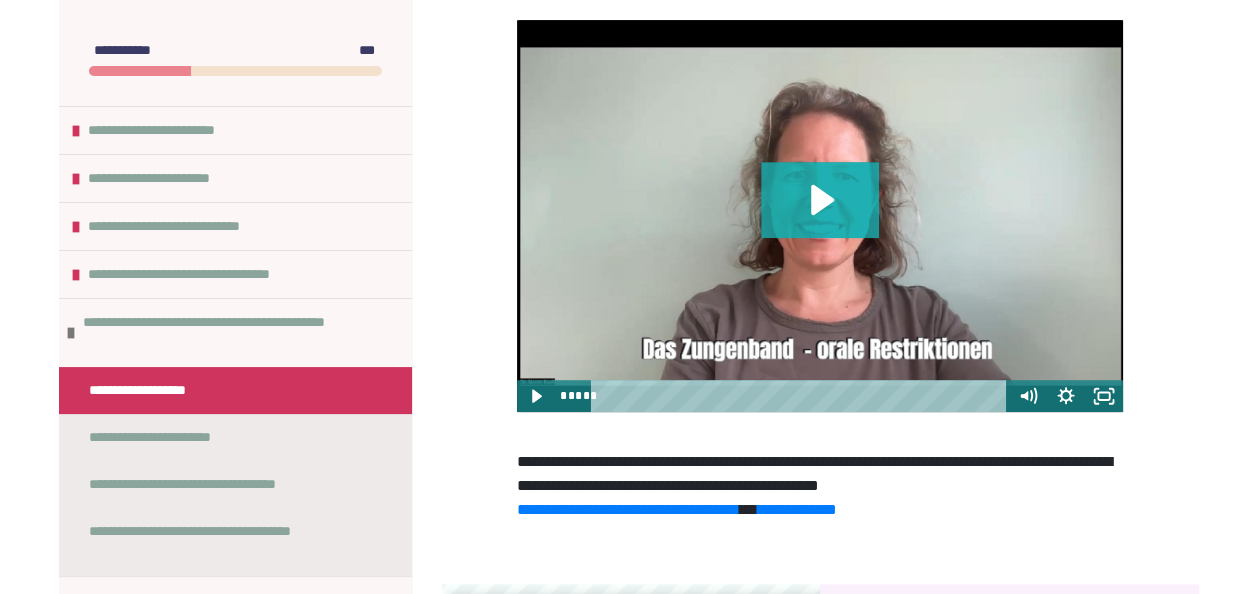 click 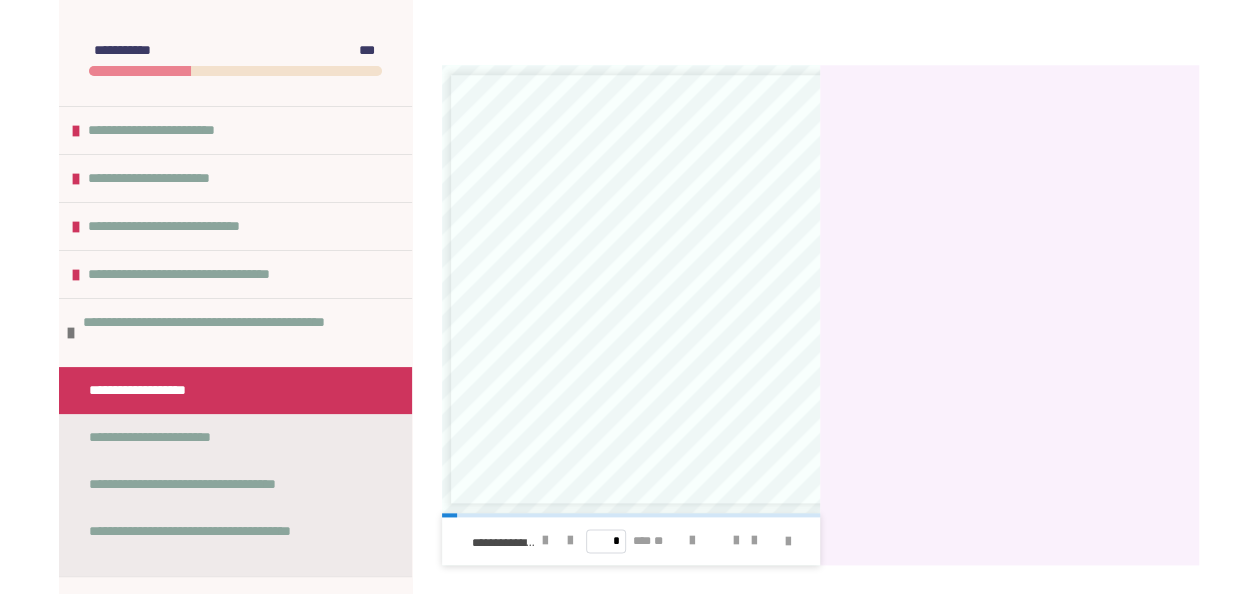scroll, scrollTop: 453, scrollLeft: 0, axis: vertical 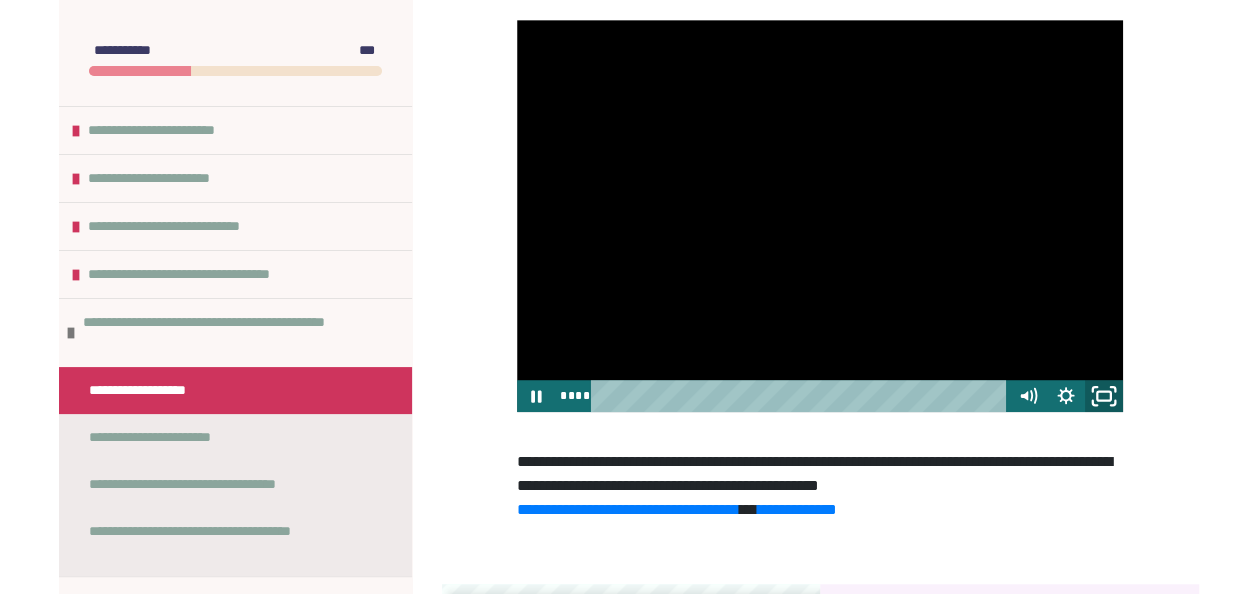 click 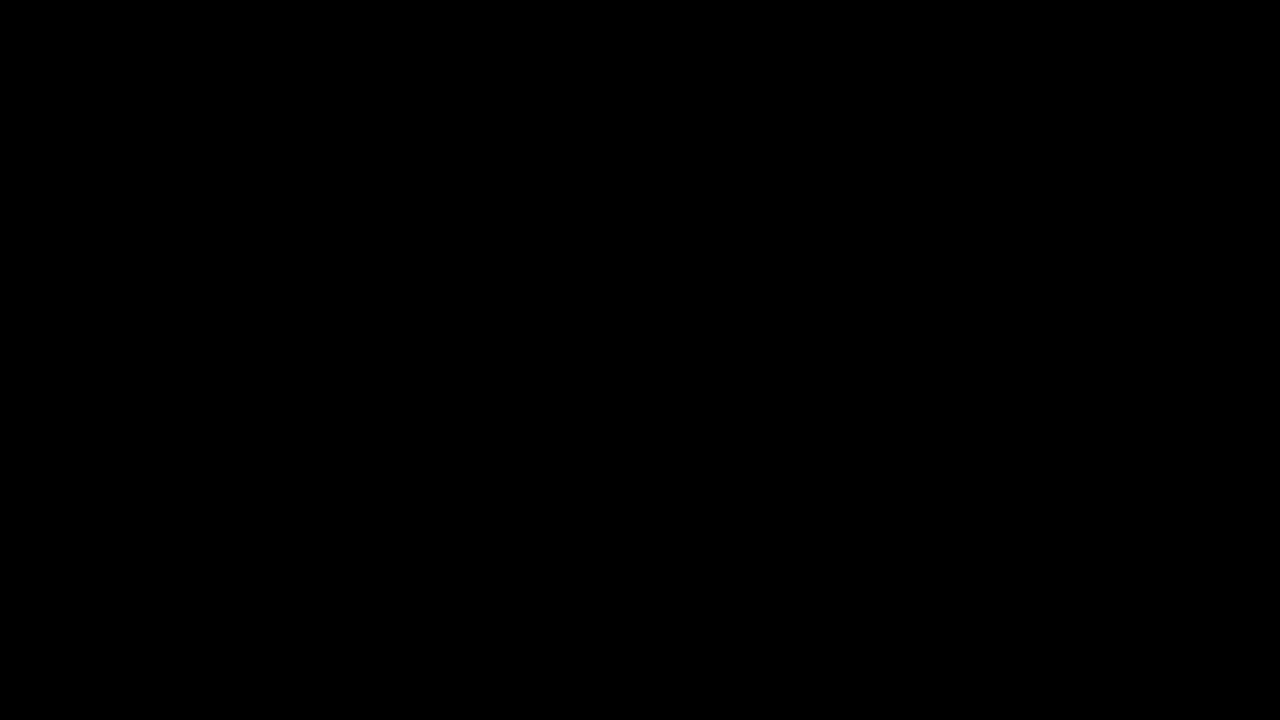 click at bounding box center [640, 360] 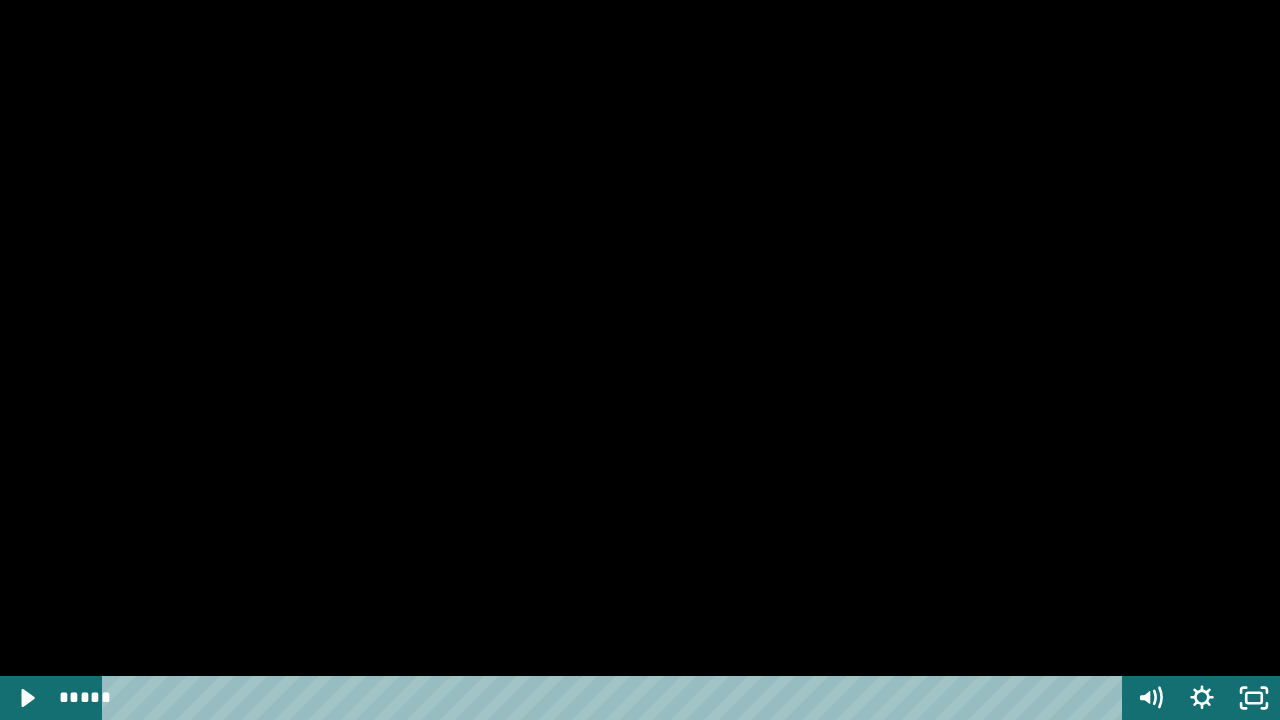 click on "*****" at bounding box center [616, 698] 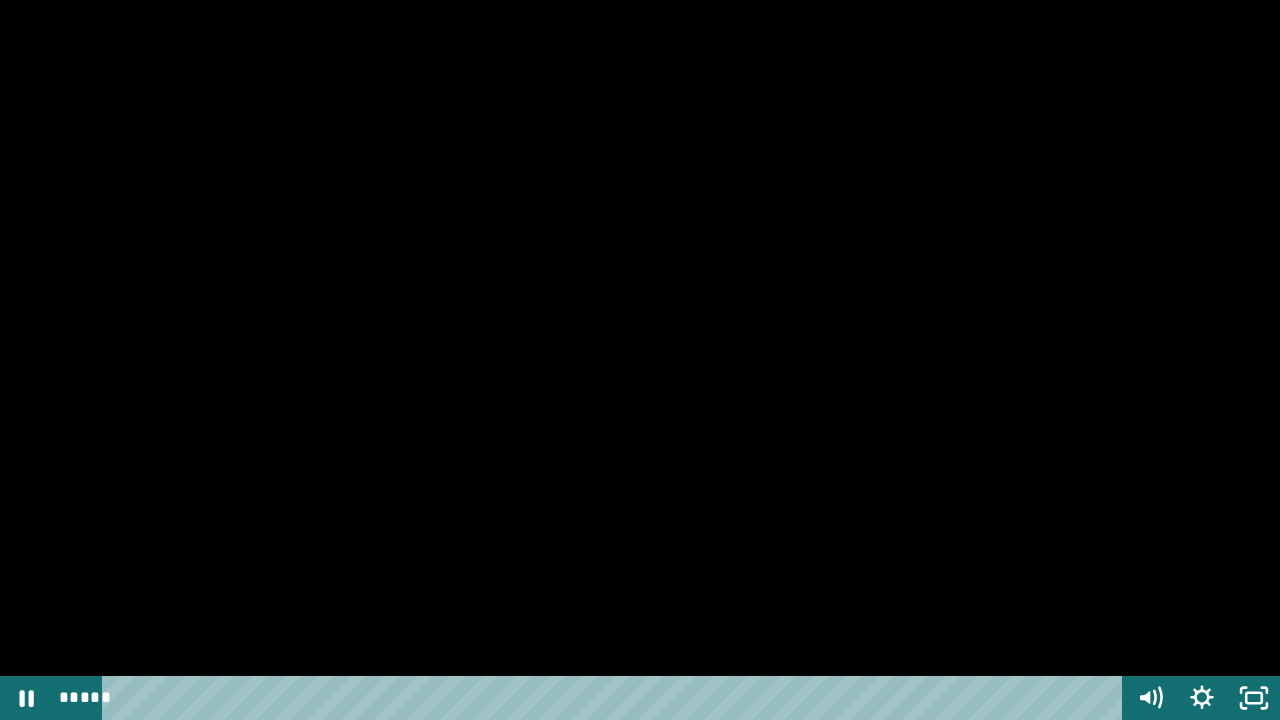 click on "*****" at bounding box center (616, 698) 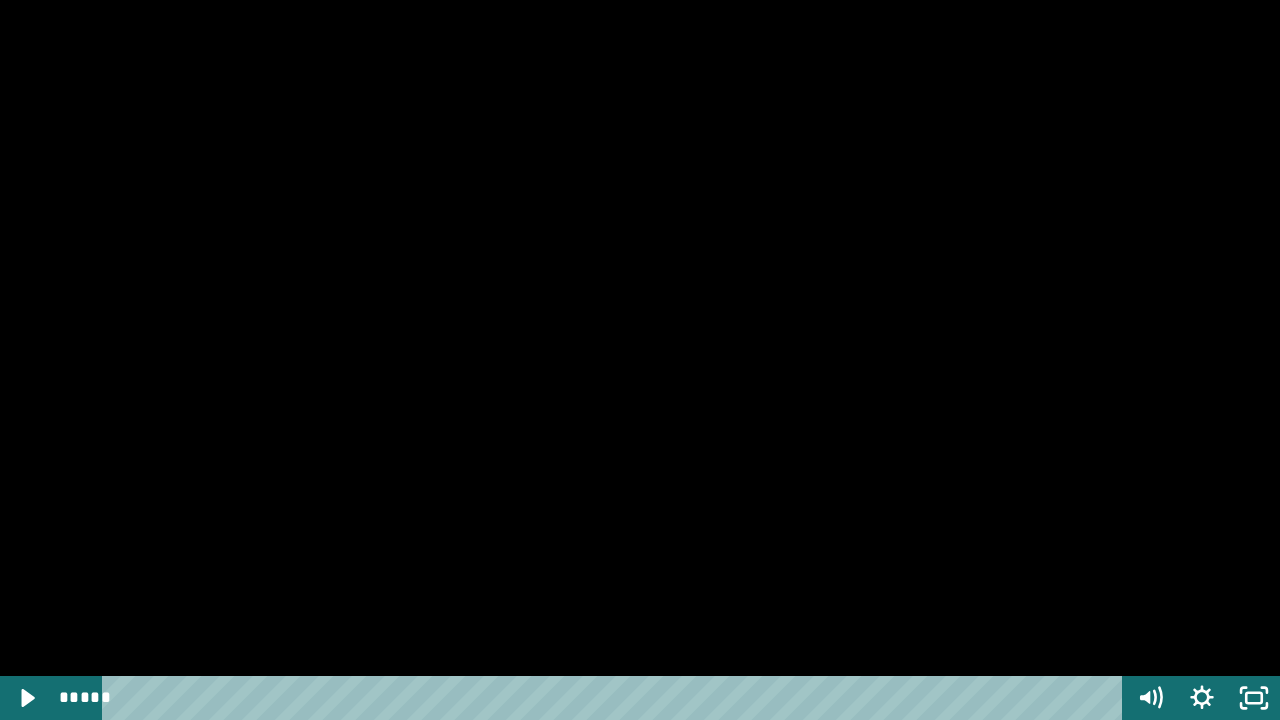 click at bounding box center (640, 360) 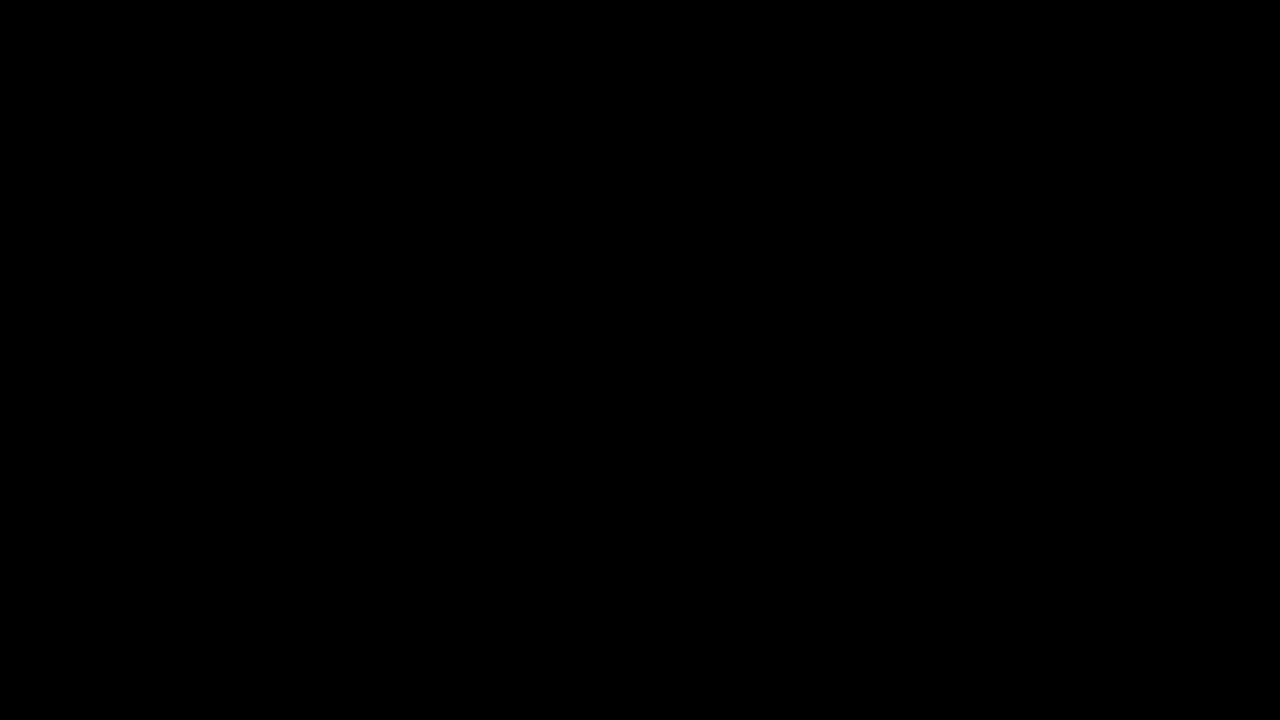 click at bounding box center (640, 360) 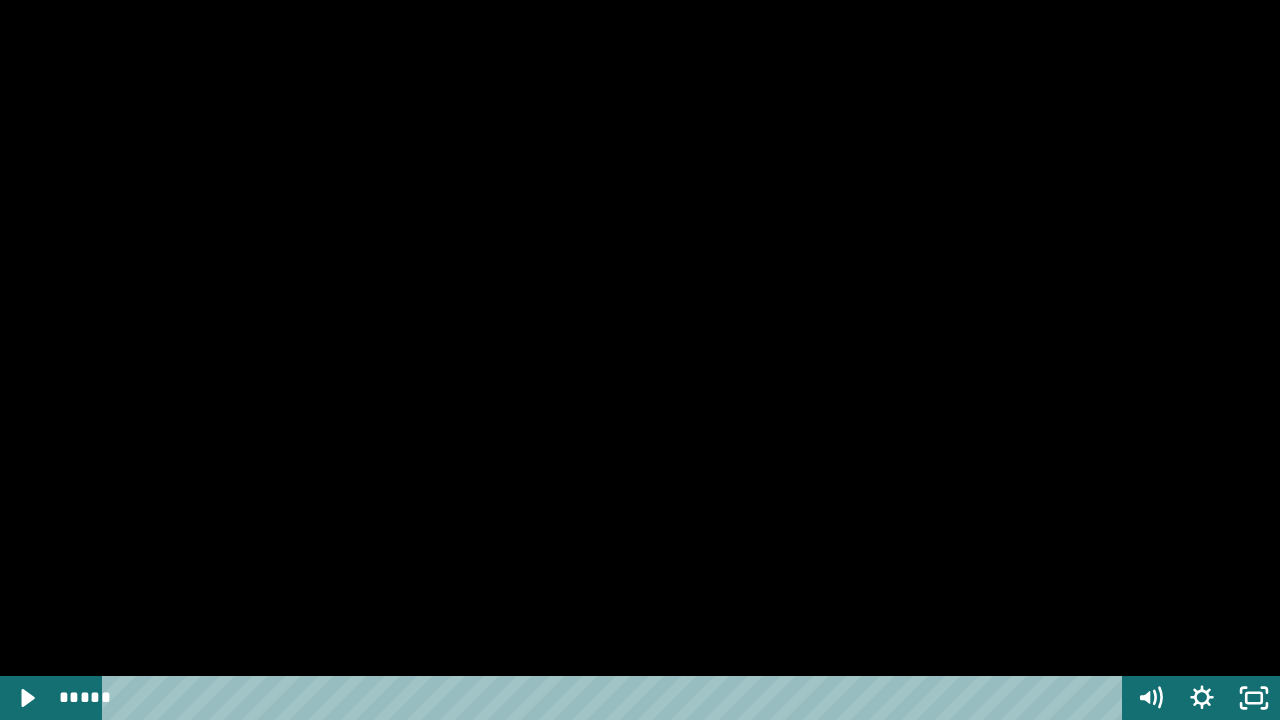 click at bounding box center [640, 360] 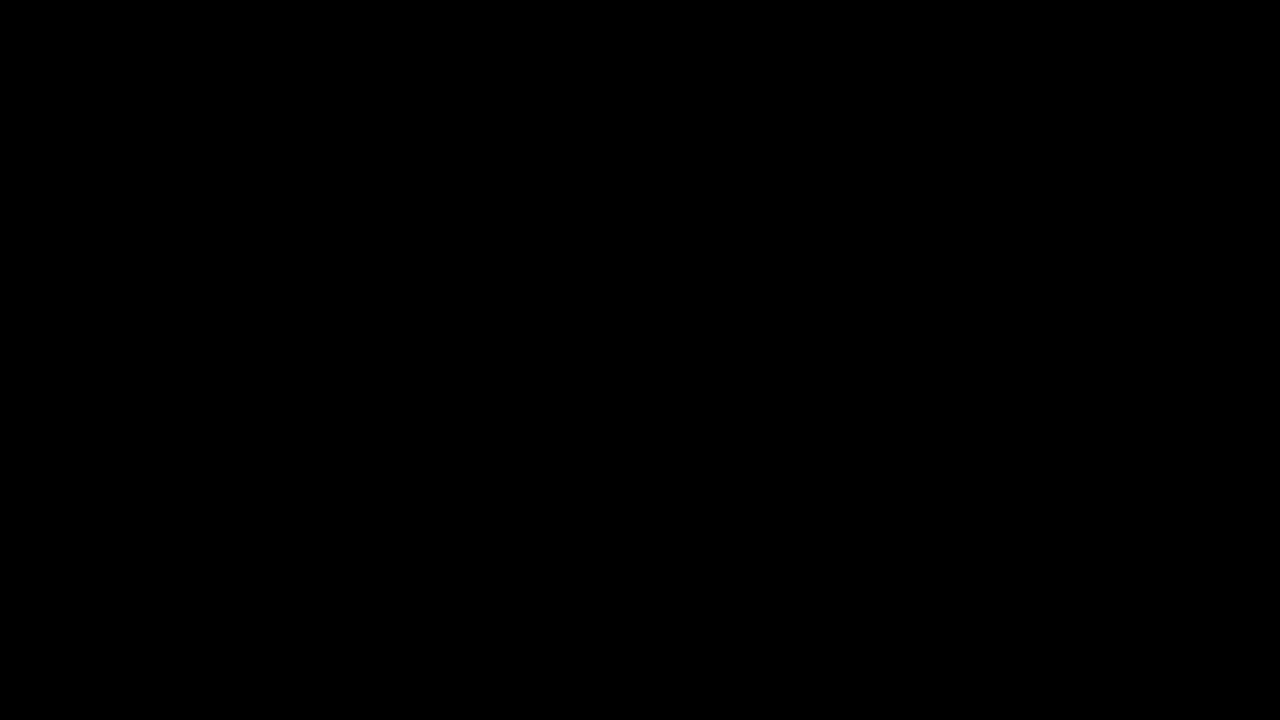 click at bounding box center [640, 360] 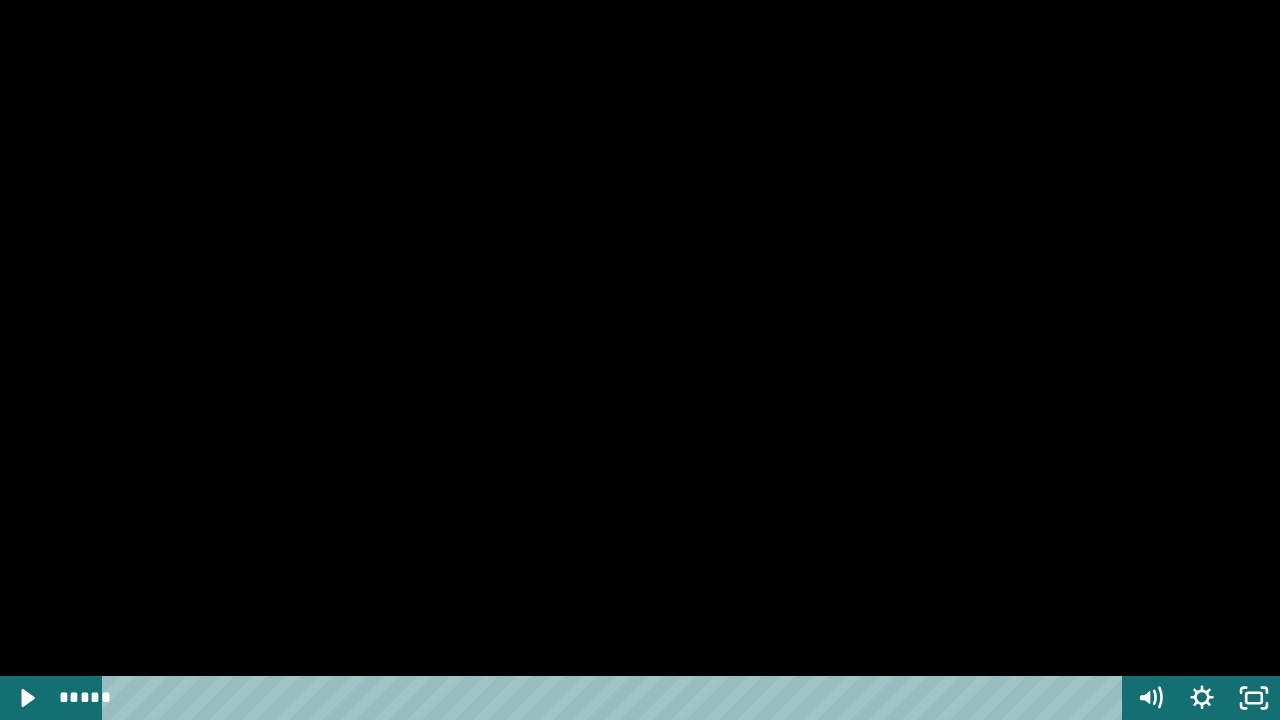 click at bounding box center [640, 360] 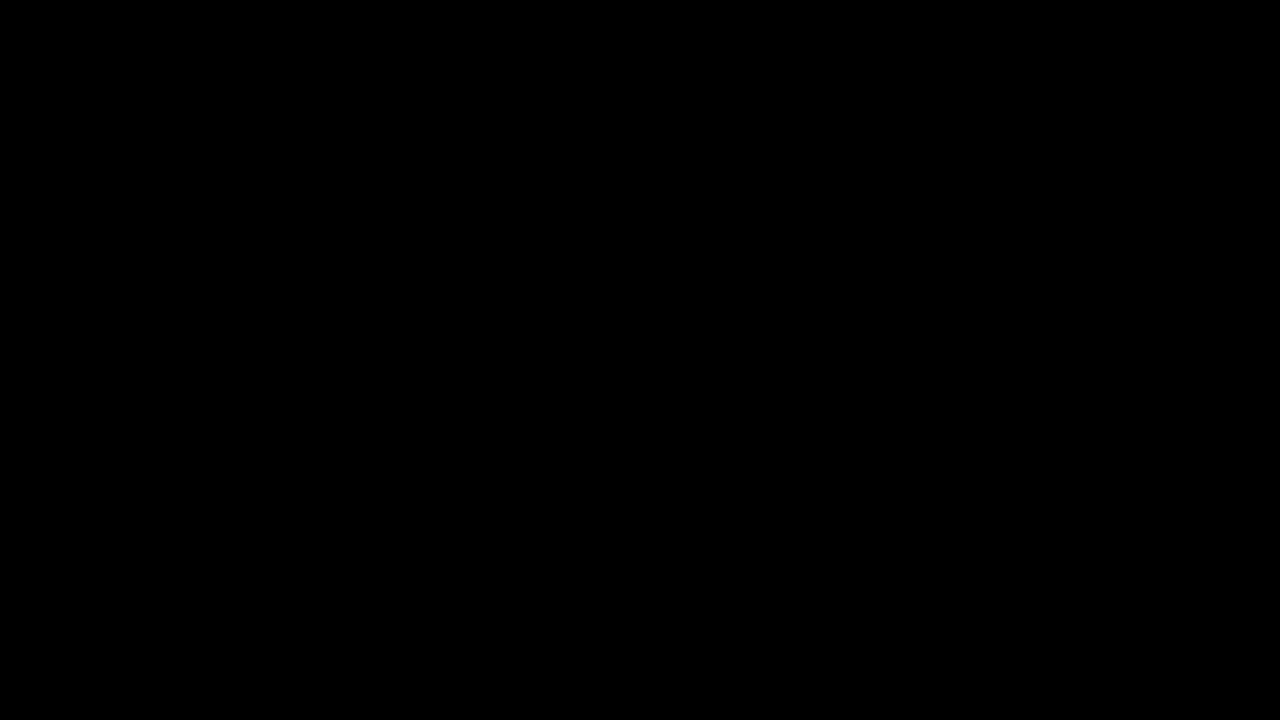 click at bounding box center (640, 360) 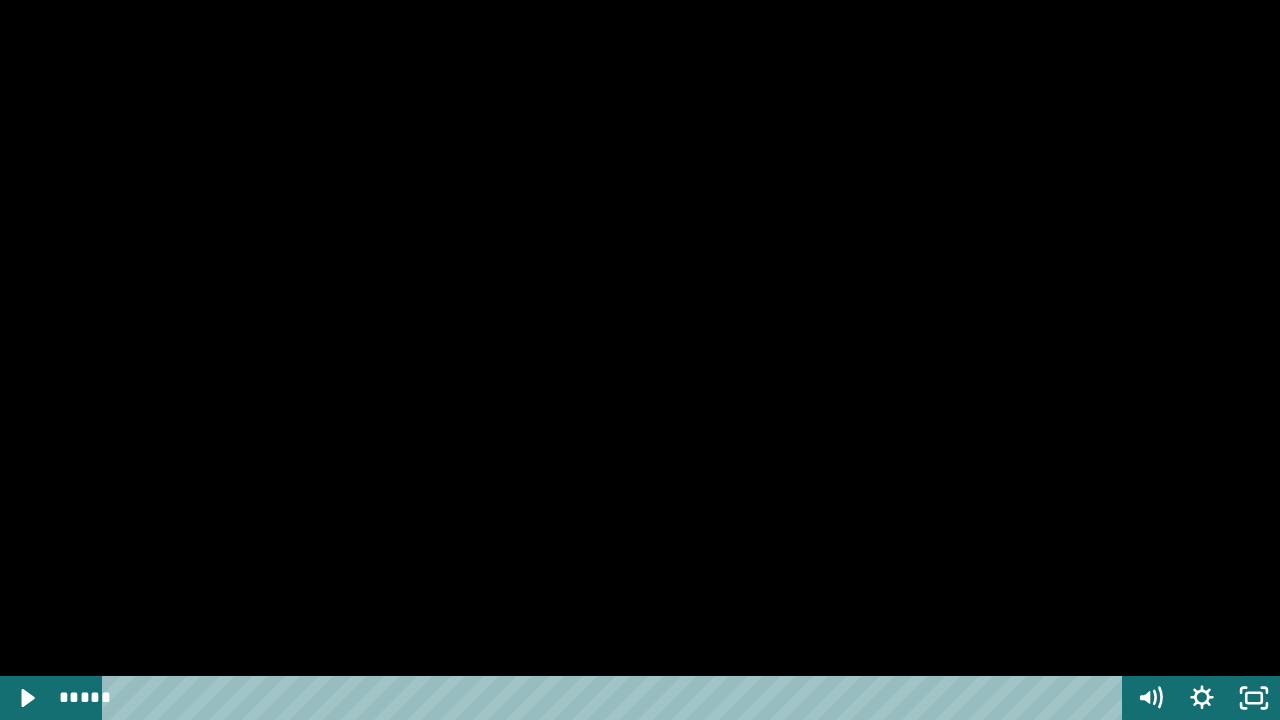 click at bounding box center (640, 360) 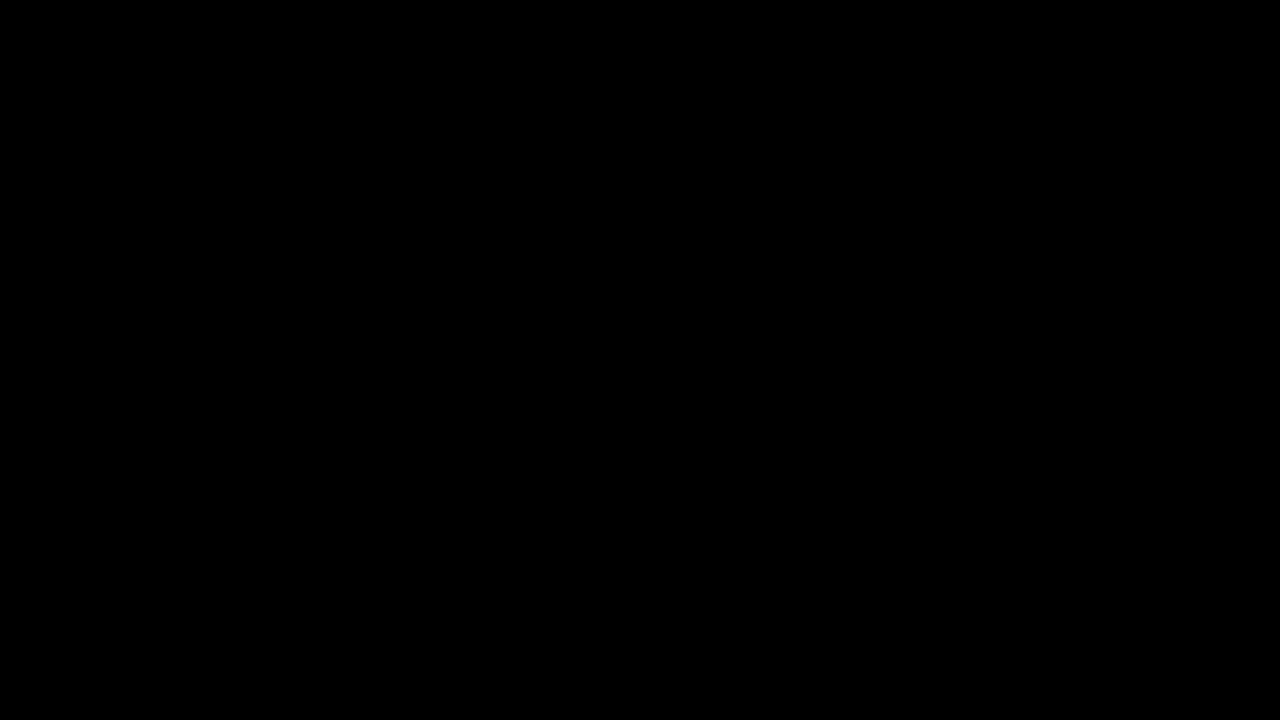 click at bounding box center [640, 360] 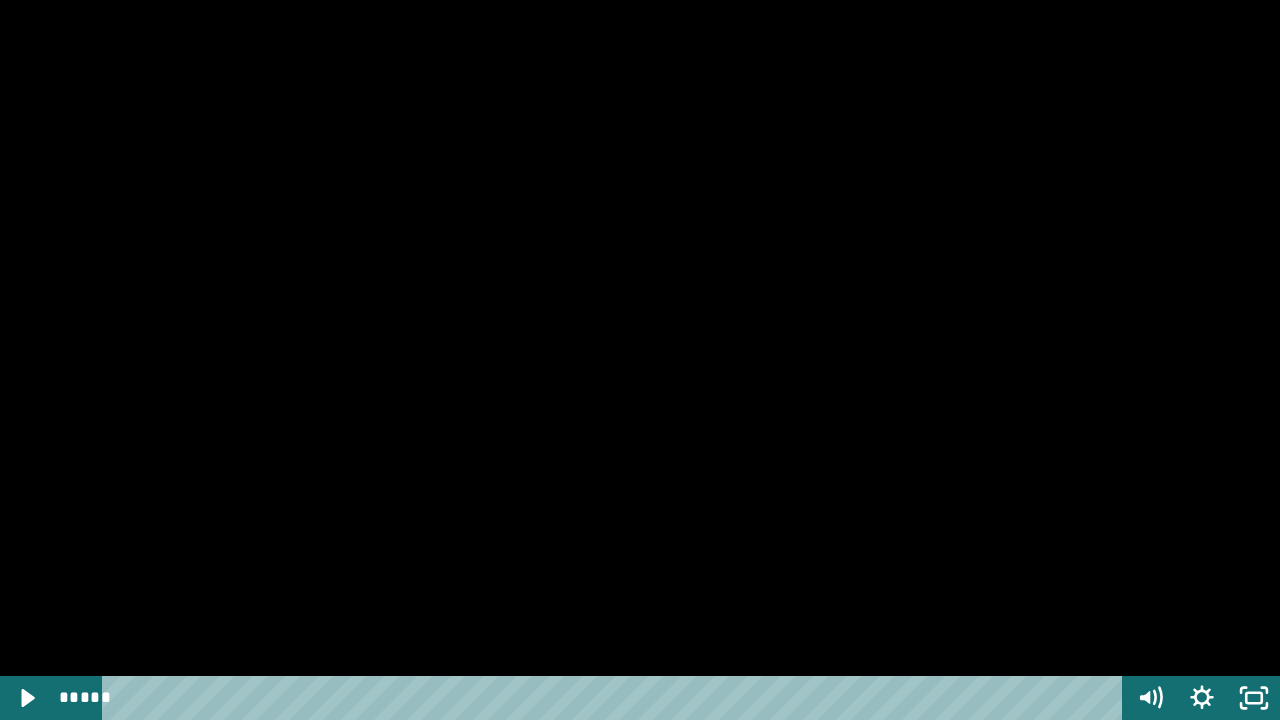click on "*****" at bounding box center (616, 698) 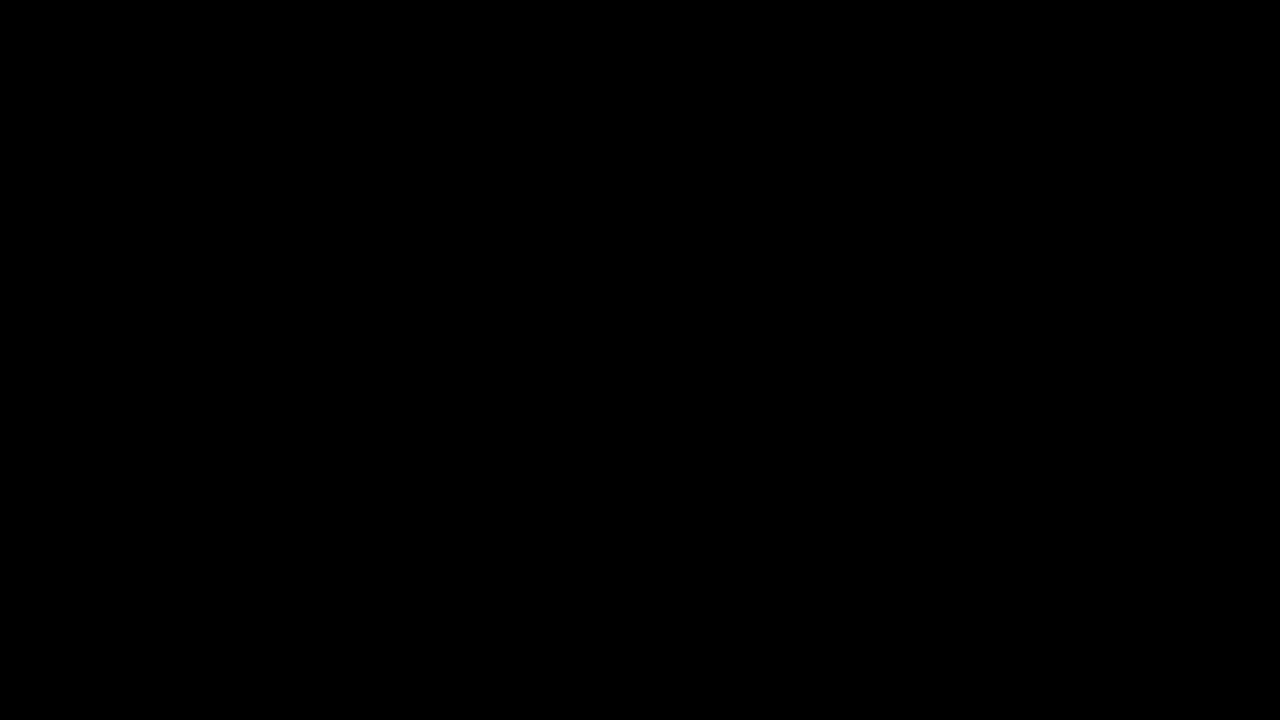 click at bounding box center [640, 360] 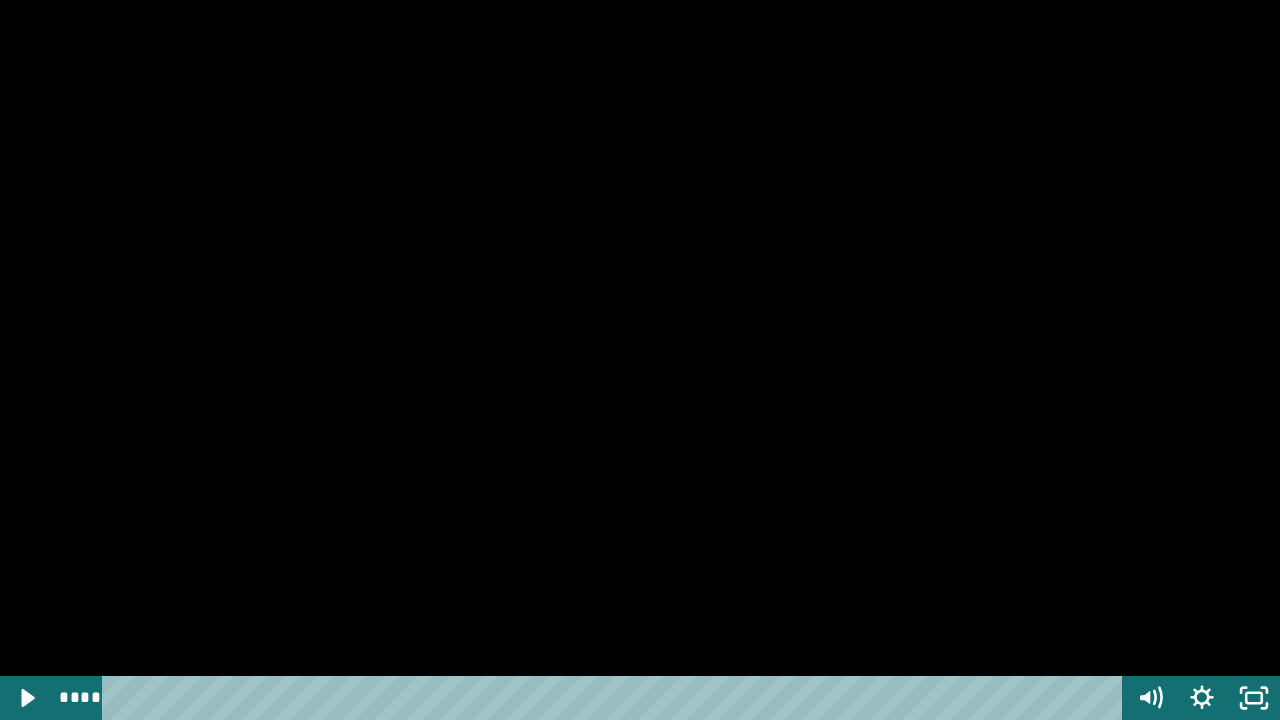 click on "*****" at bounding box center (616, 698) 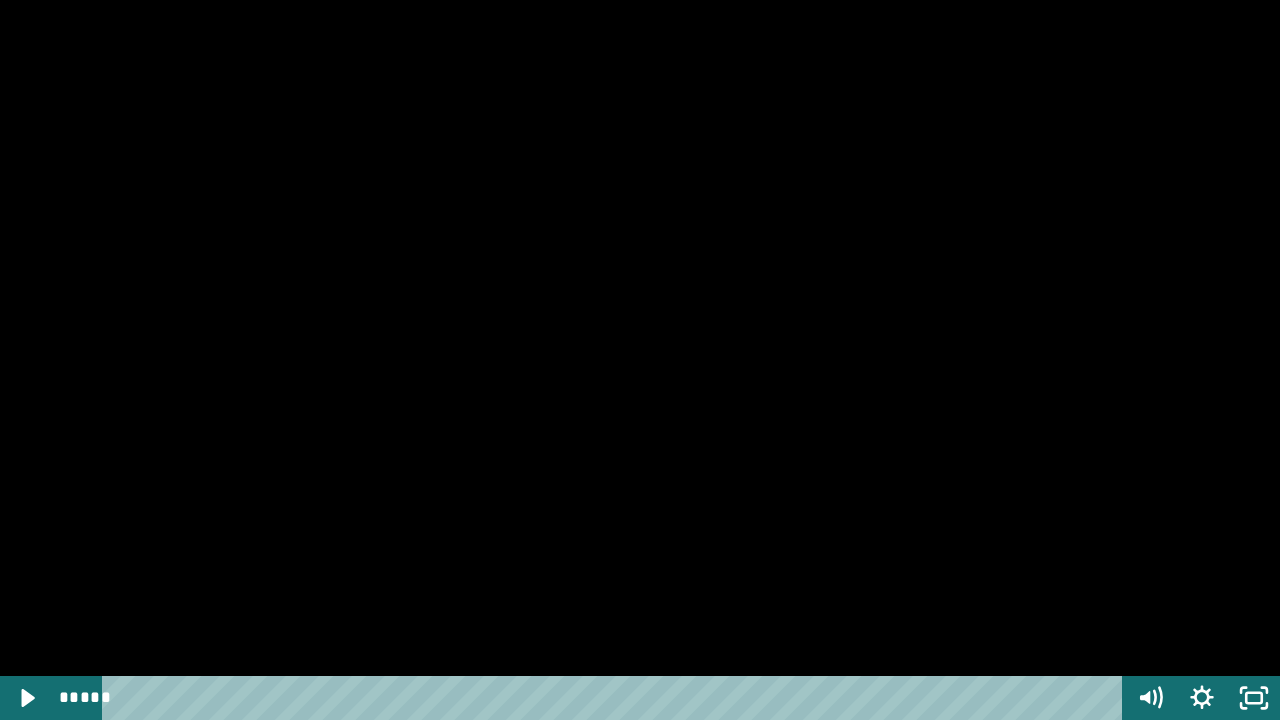 click at bounding box center (640, 360) 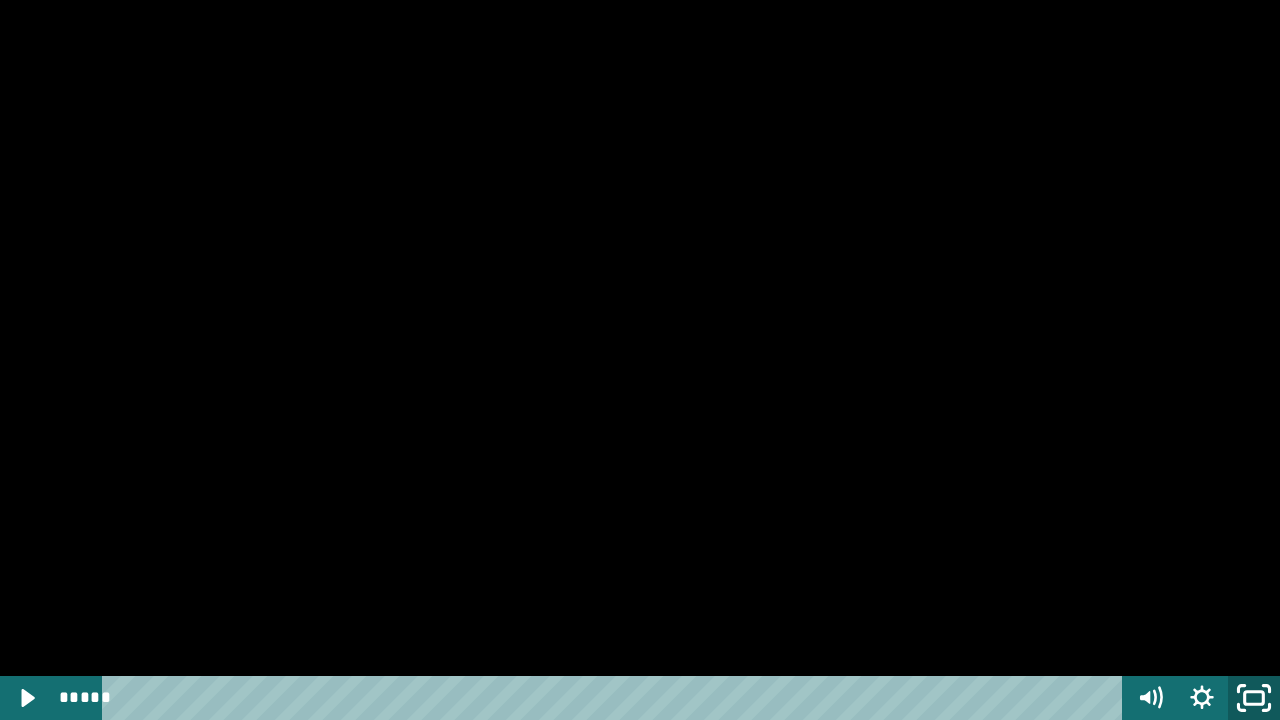 click 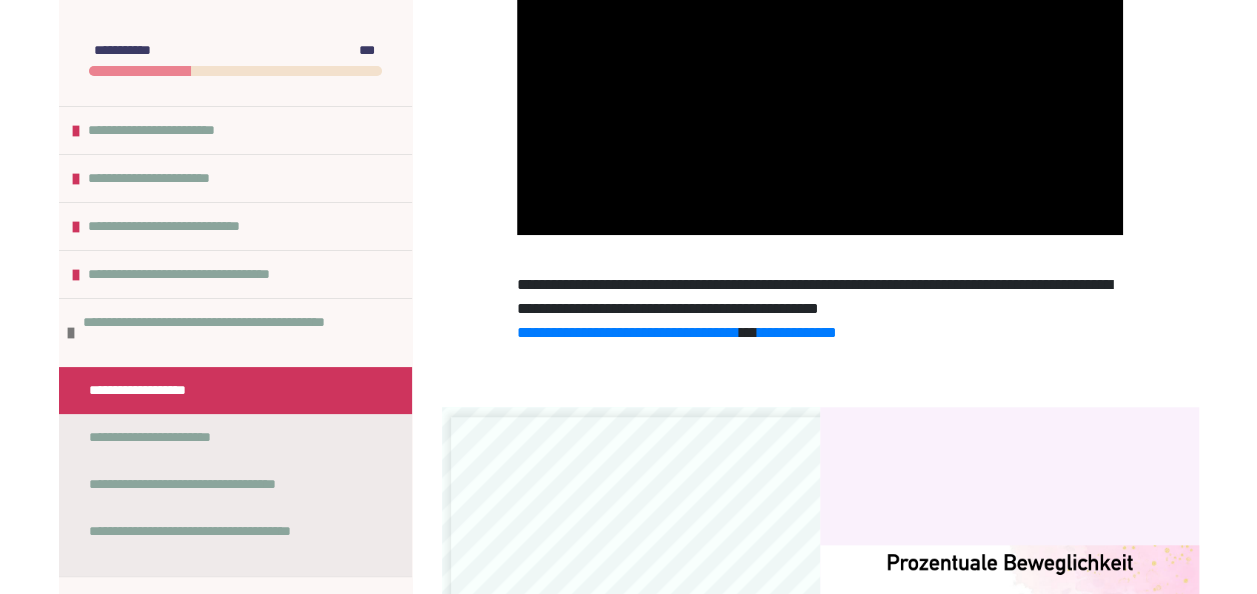 scroll, scrollTop: 653, scrollLeft: 0, axis: vertical 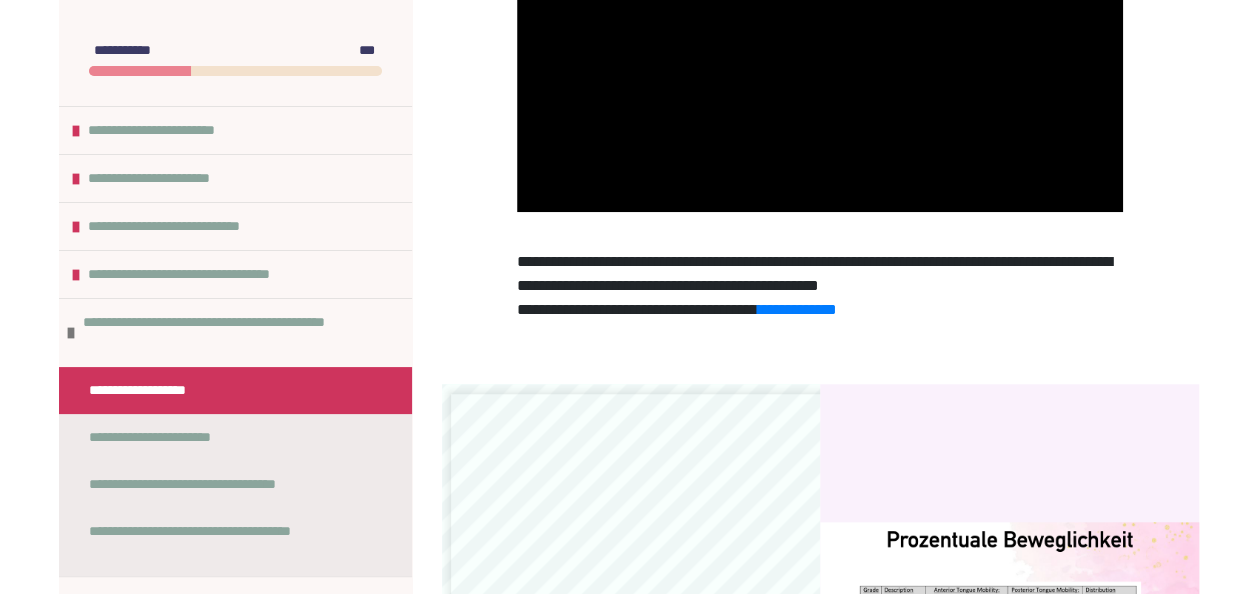 click on "**********" at bounding box center [628, 309] 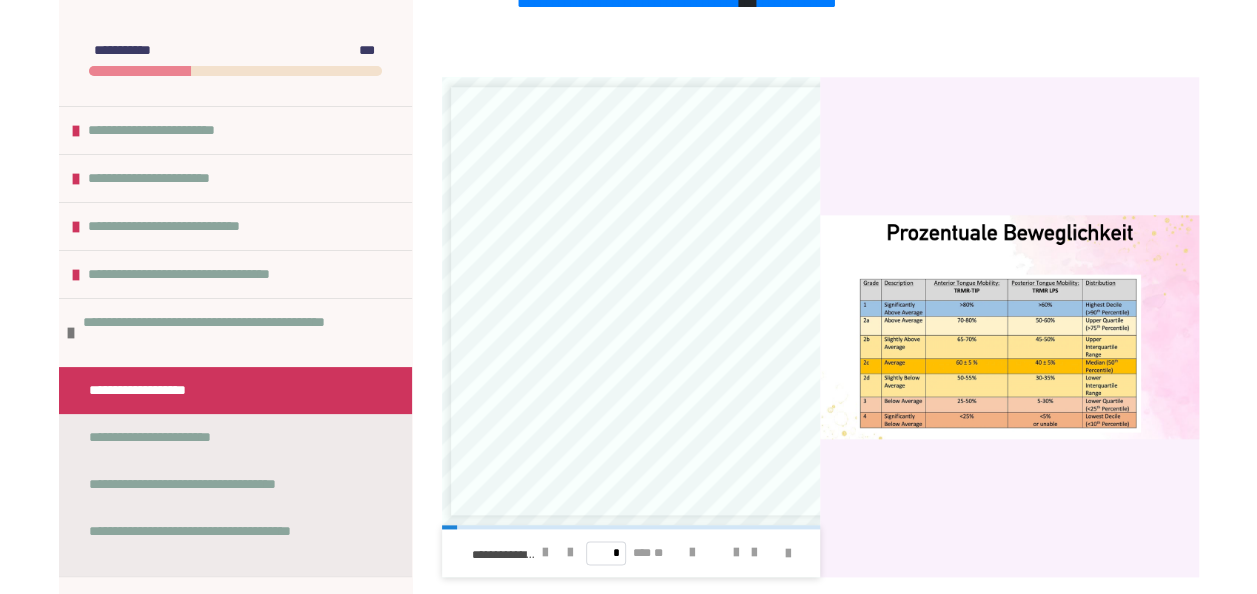 scroll, scrollTop: 972, scrollLeft: 0, axis: vertical 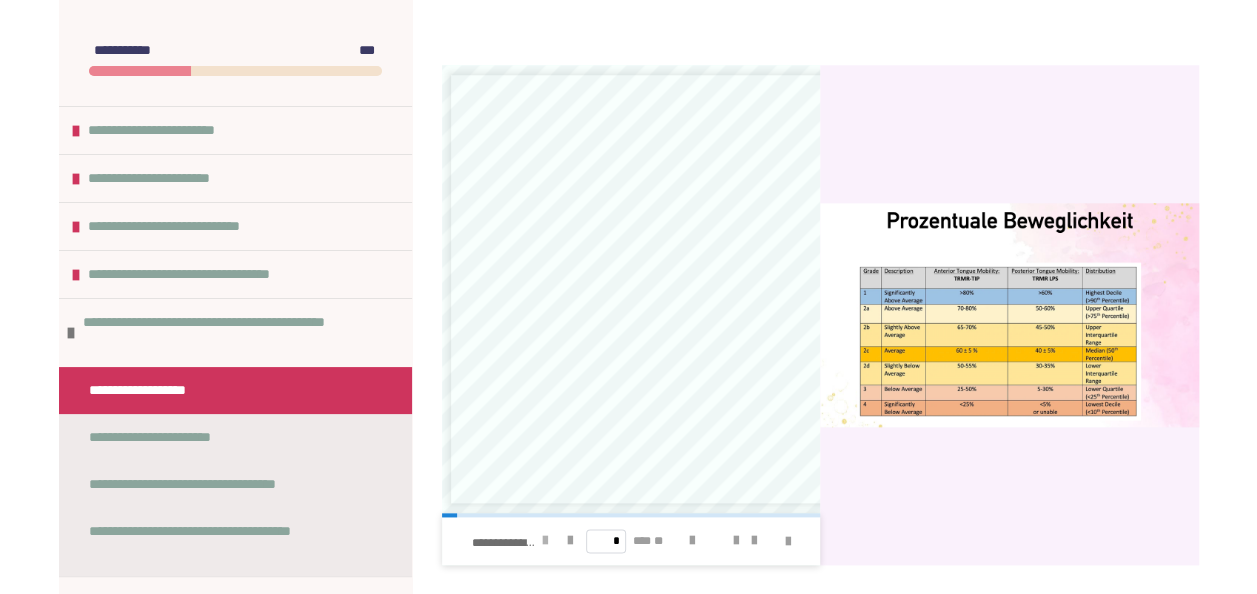 click at bounding box center (545, 541) 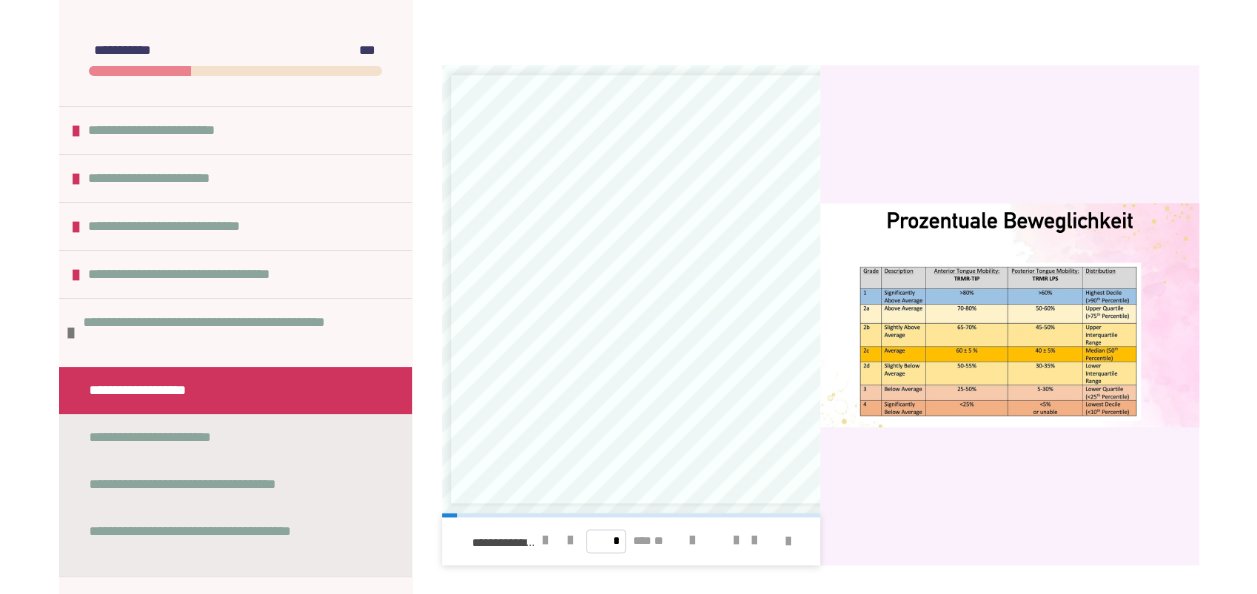 click at bounding box center (1009, 315) 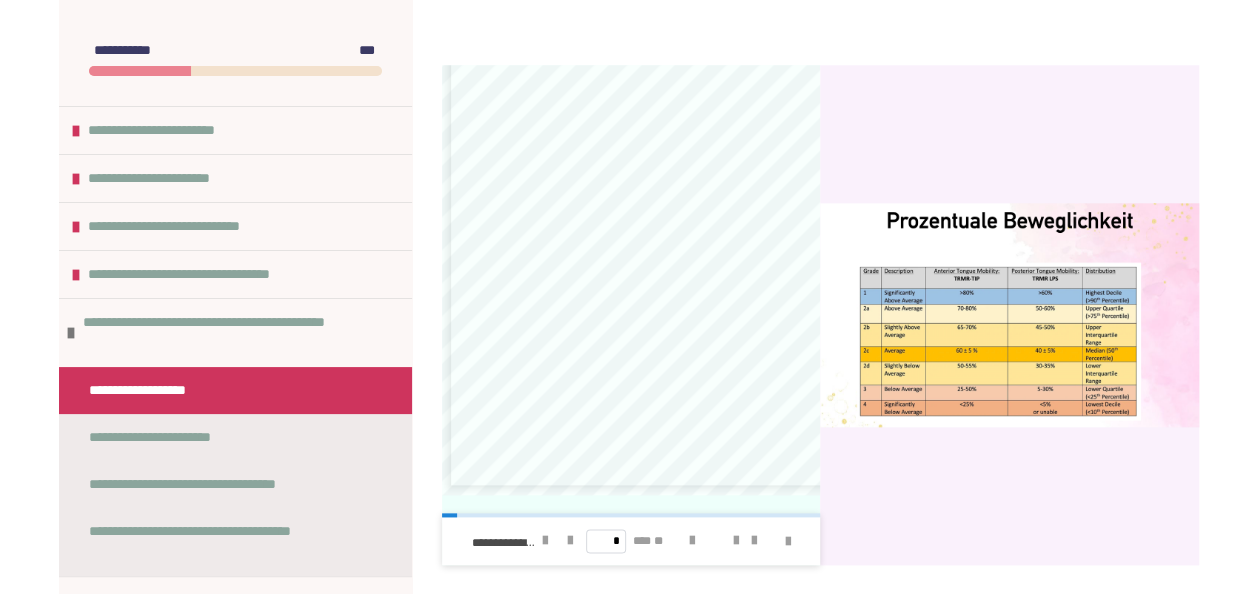 scroll, scrollTop: 34, scrollLeft: 0, axis: vertical 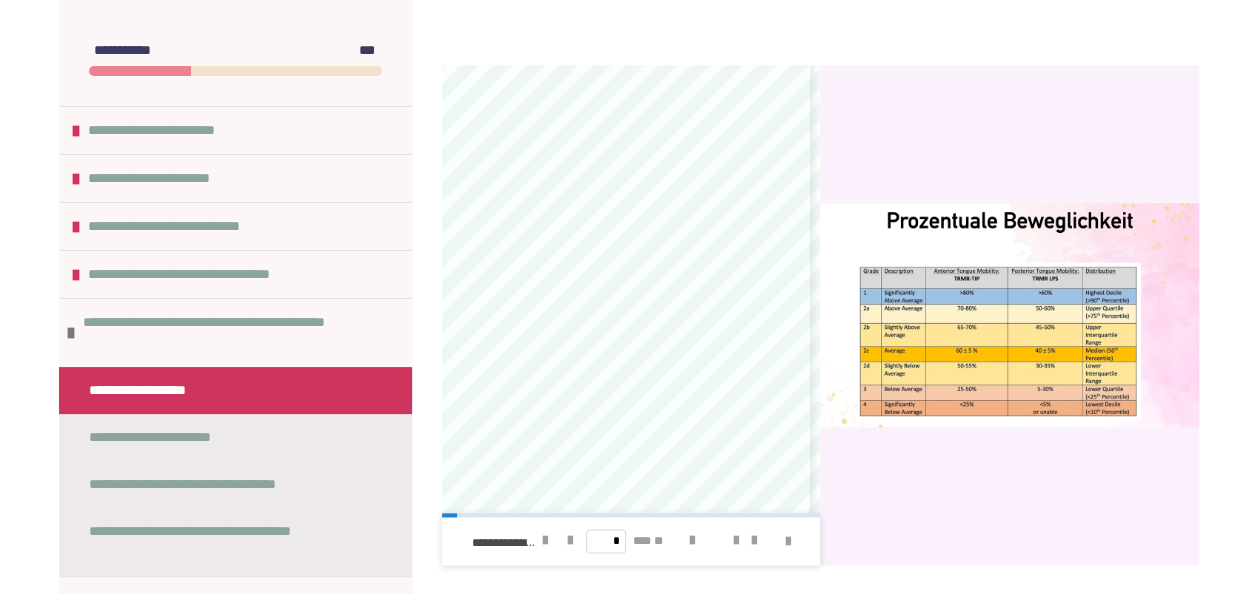 click at bounding box center (1009, 315) 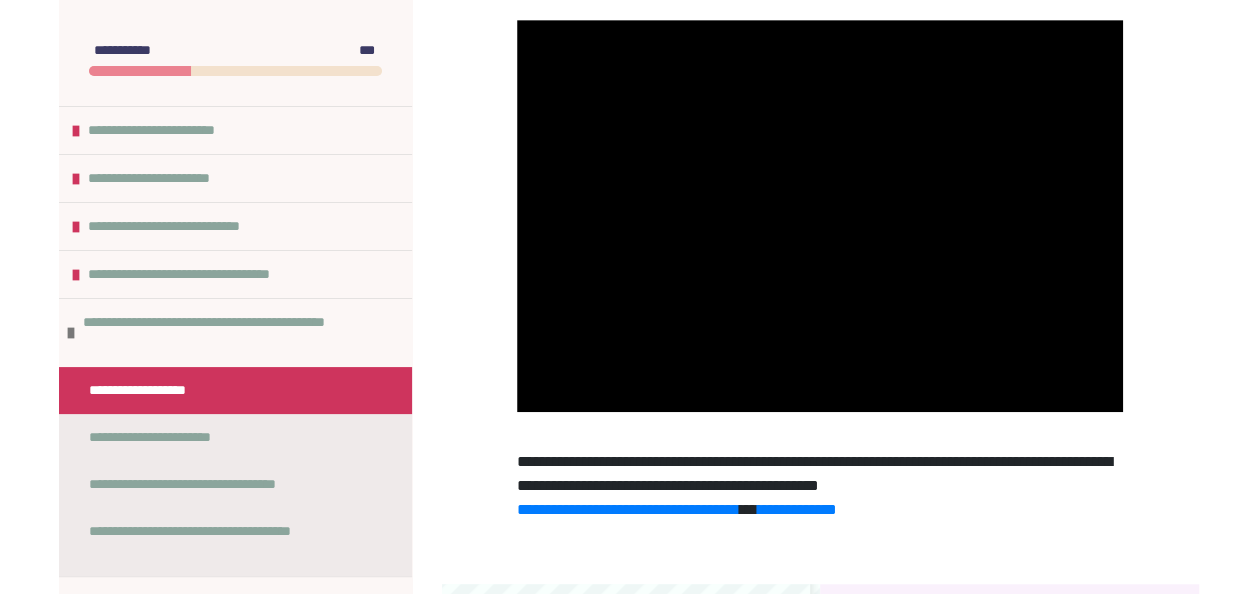 scroll, scrollTop: 0, scrollLeft: 0, axis: both 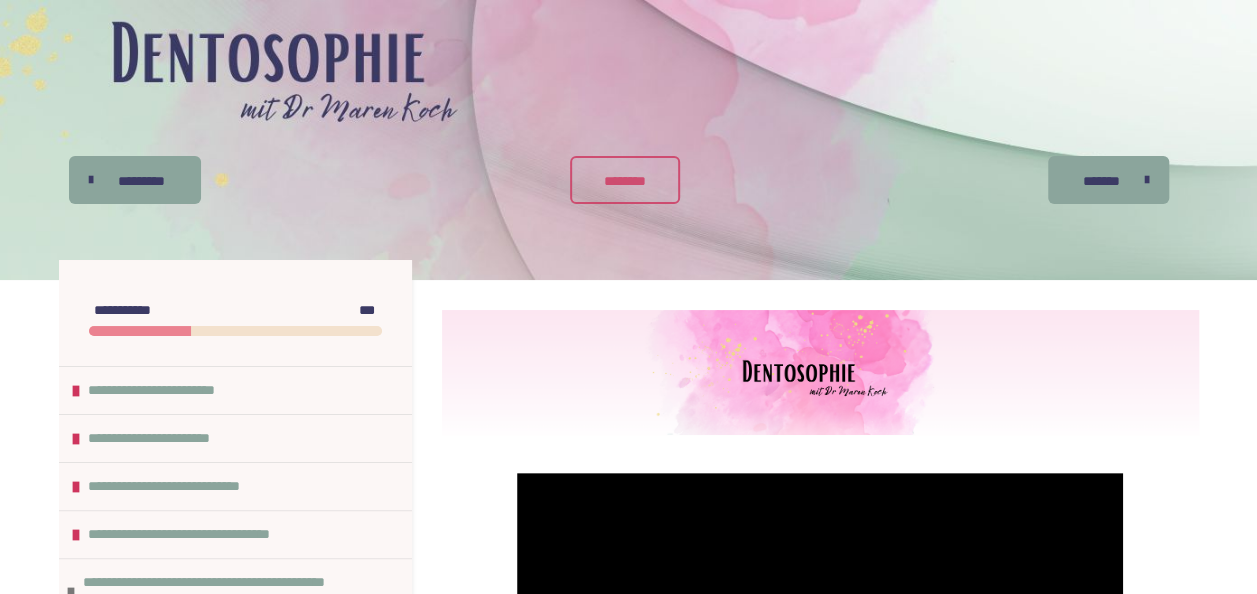 click on "********" at bounding box center (625, 181) 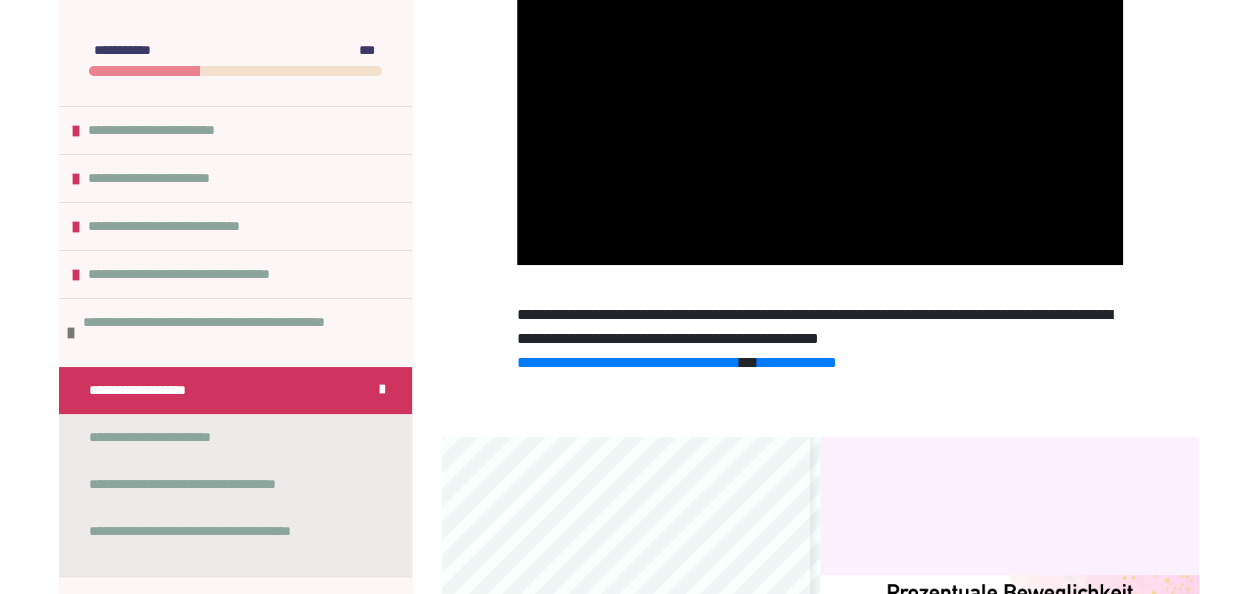 scroll, scrollTop: 666, scrollLeft: 0, axis: vertical 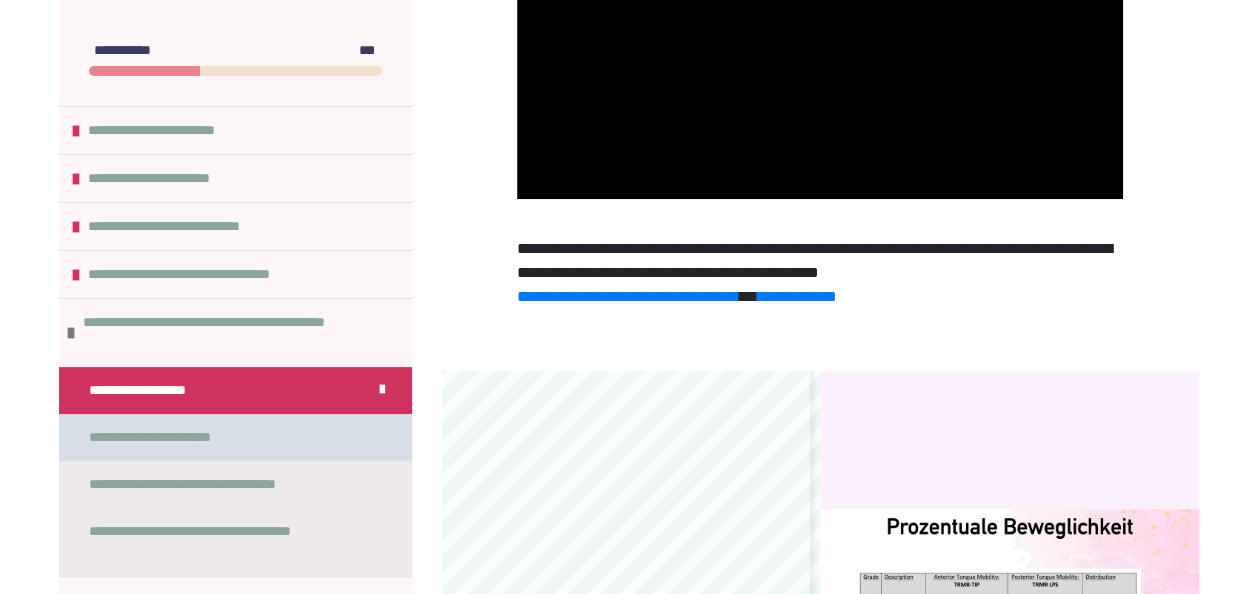 click on "**********" at bounding box center [182, 437] 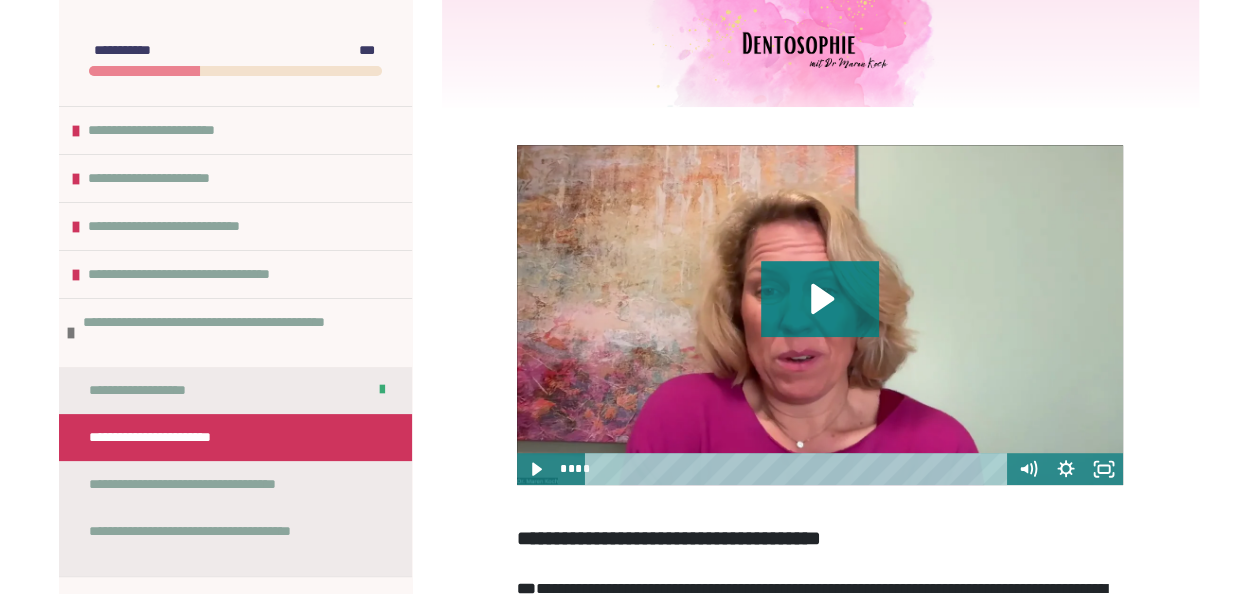 scroll, scrollTop: 336, scrollLeft: 0, axis: vertical 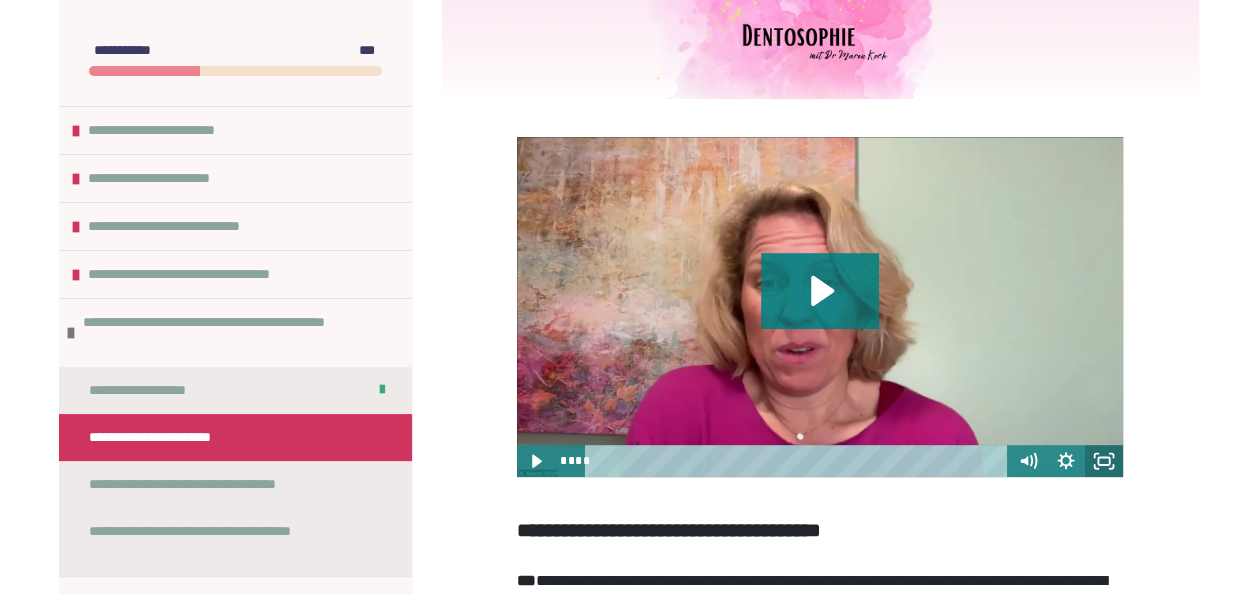 click 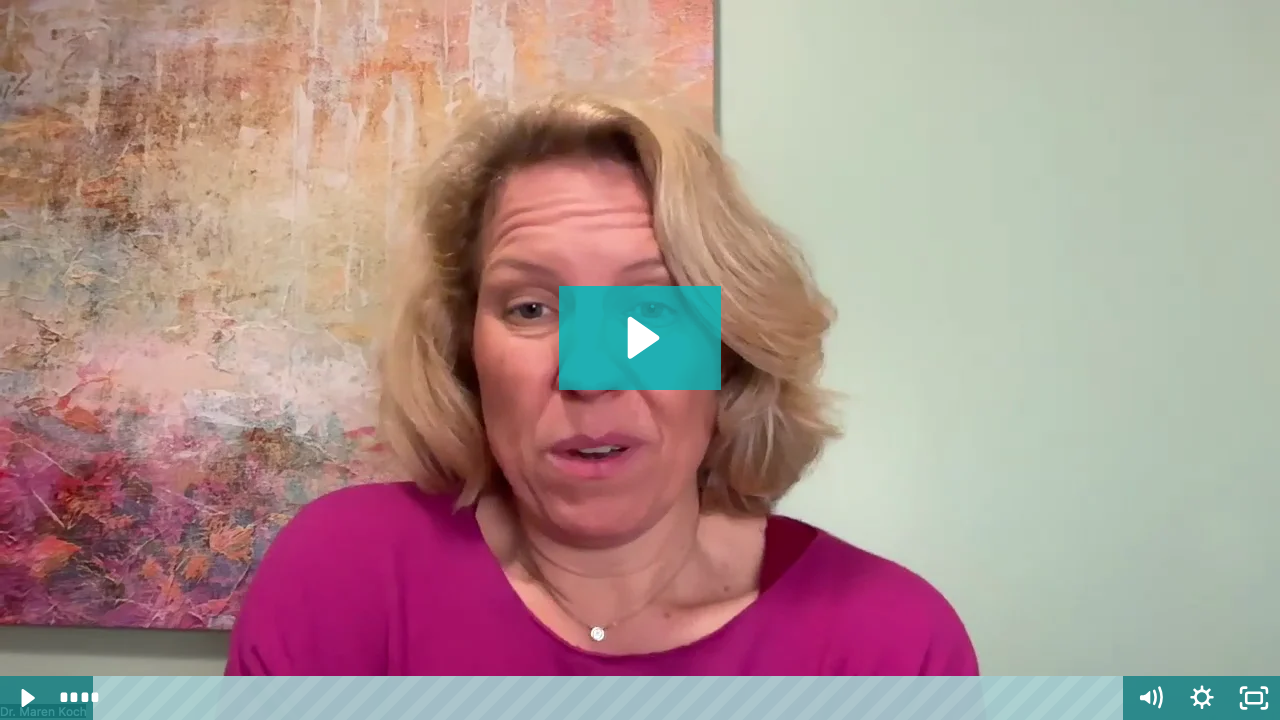 click 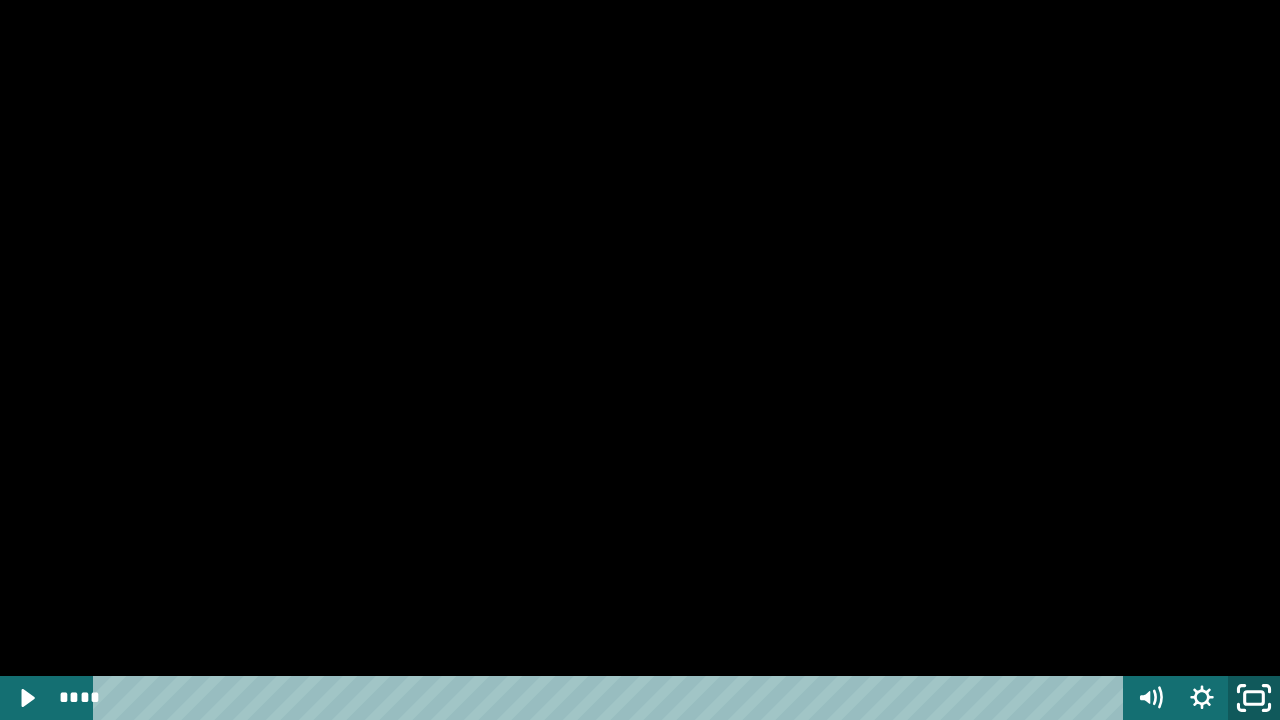 click 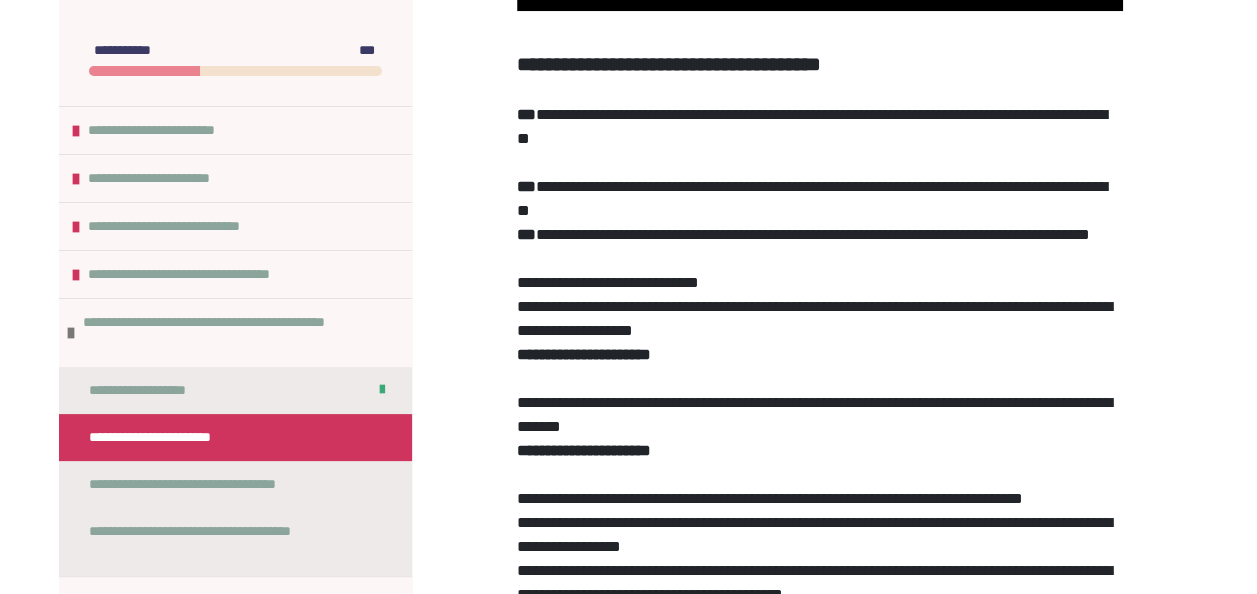 scroll, scrollTop: 830, scrollLeft: 0, axis: vertical 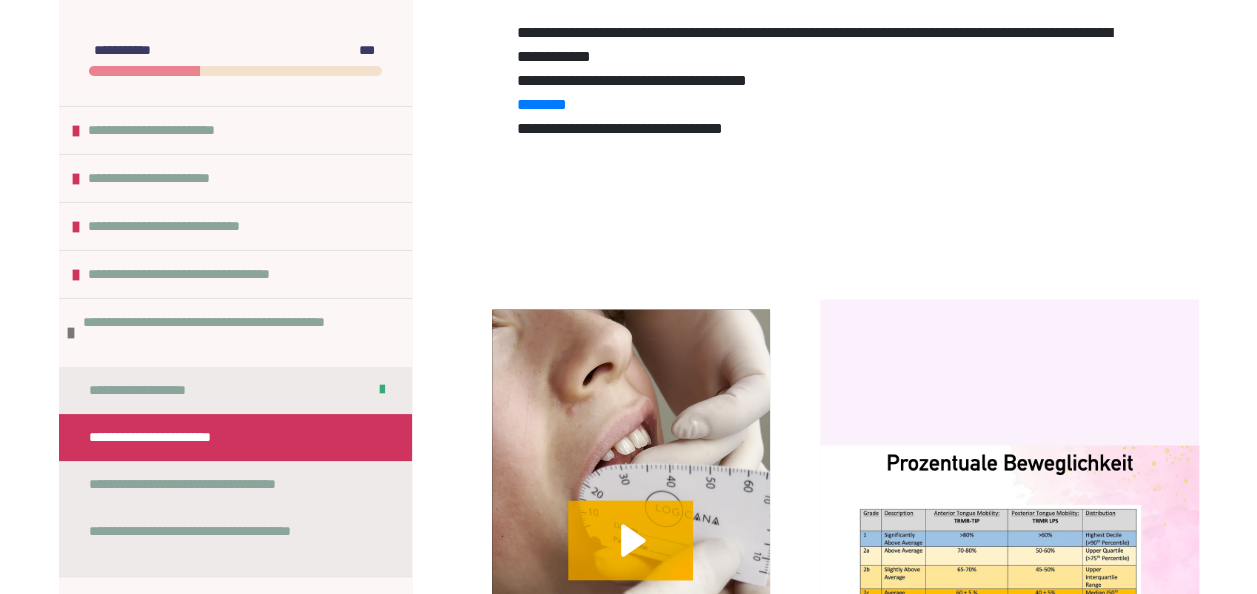 click on "**********" at bounding box center [550, 128] 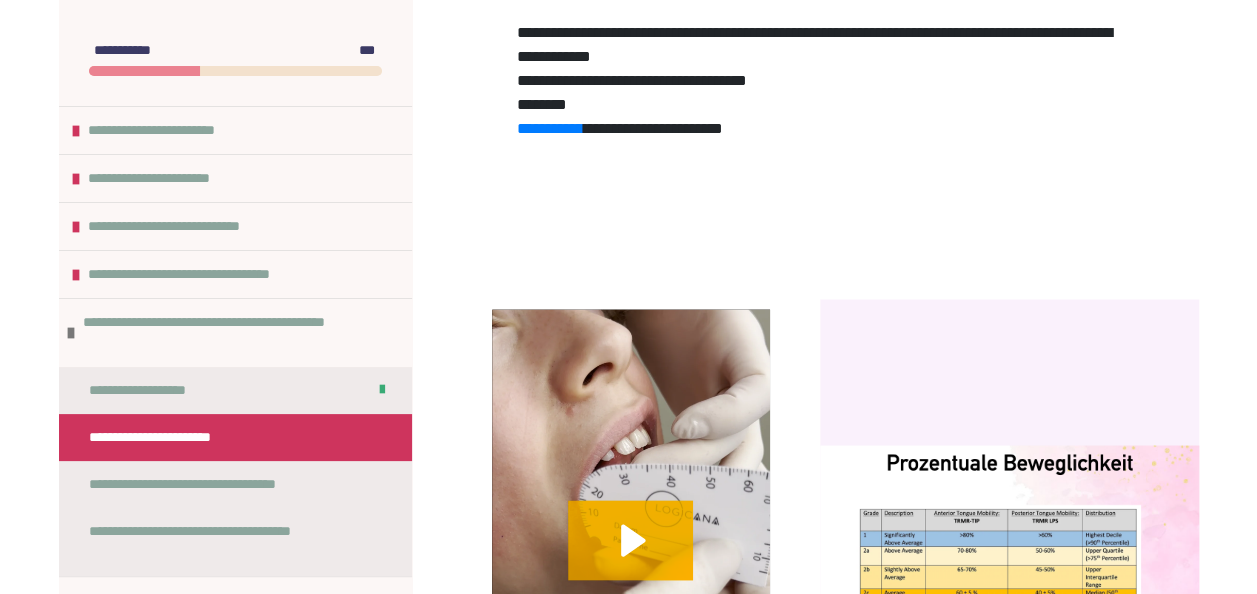 click on "********" at bounding box center (542, 104) 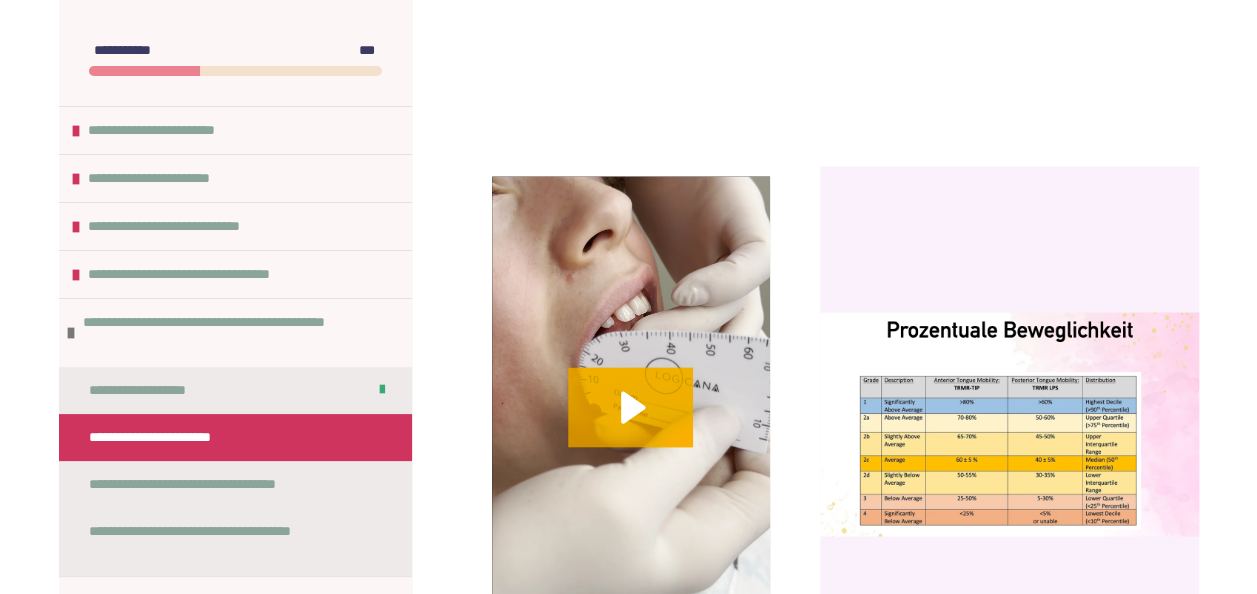 scroll, scrollTop: 1854, scrollLeft: 0, axis: vertical 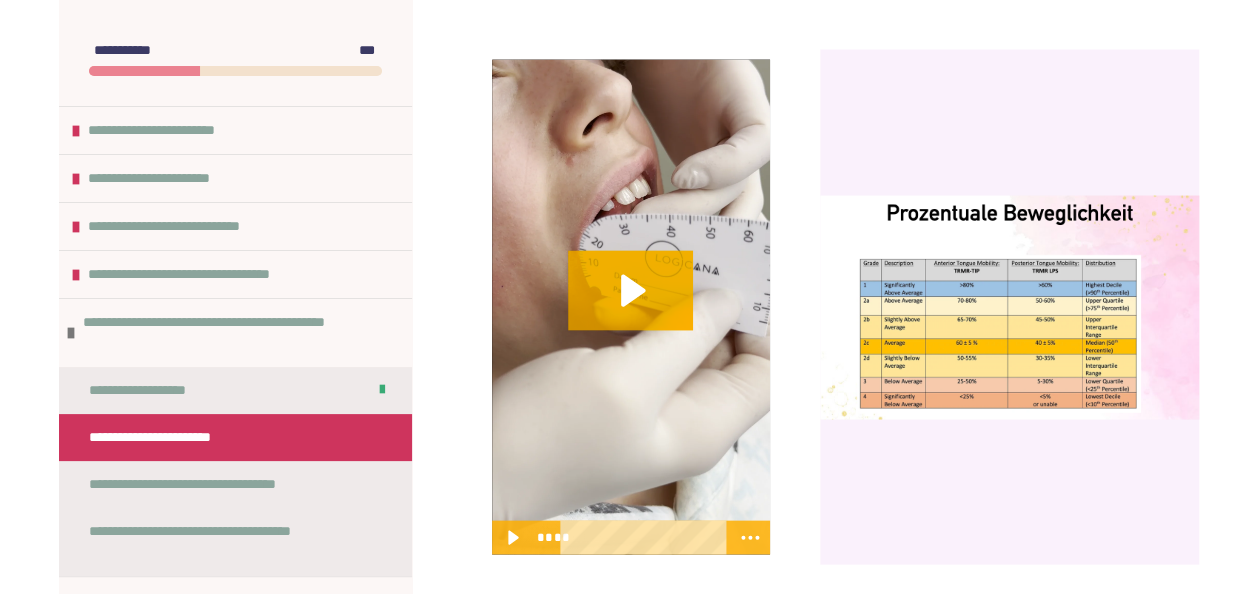 click at bounding box center (1009, 307) 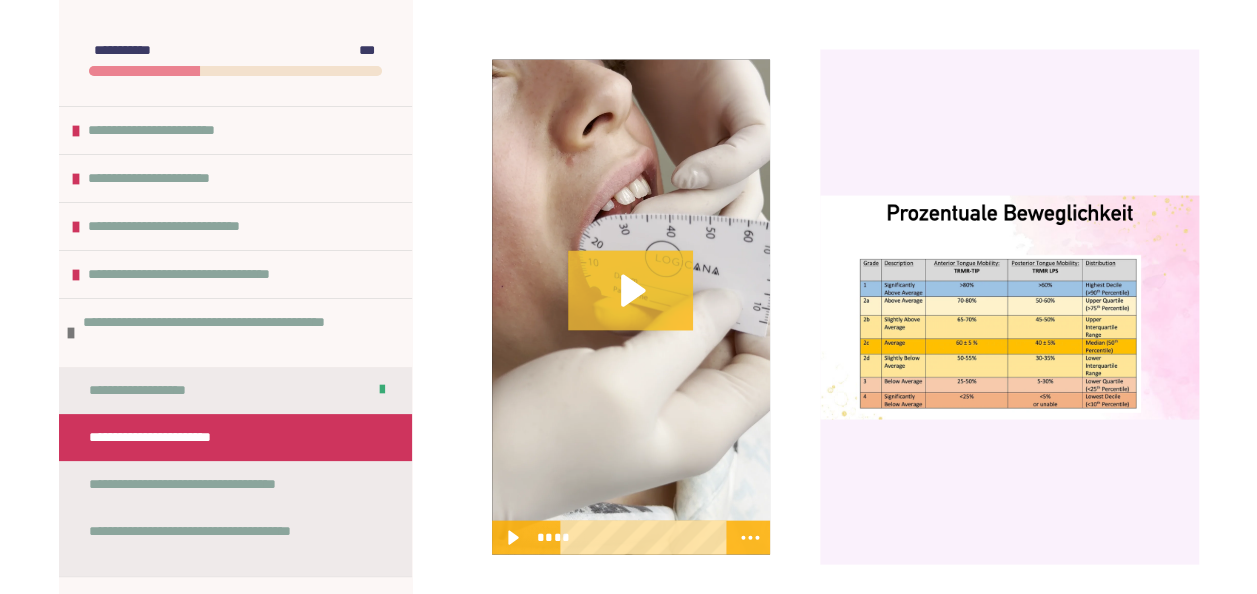 click 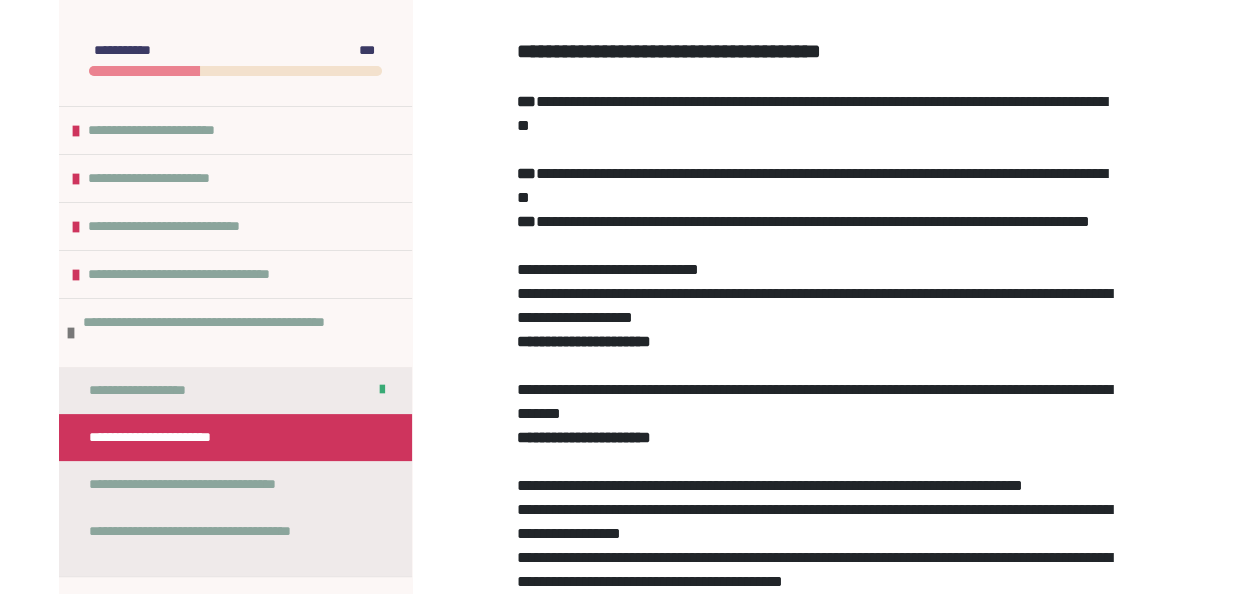 scroll, scrollTop: 296, scrollLeft: 0, axis: vertical 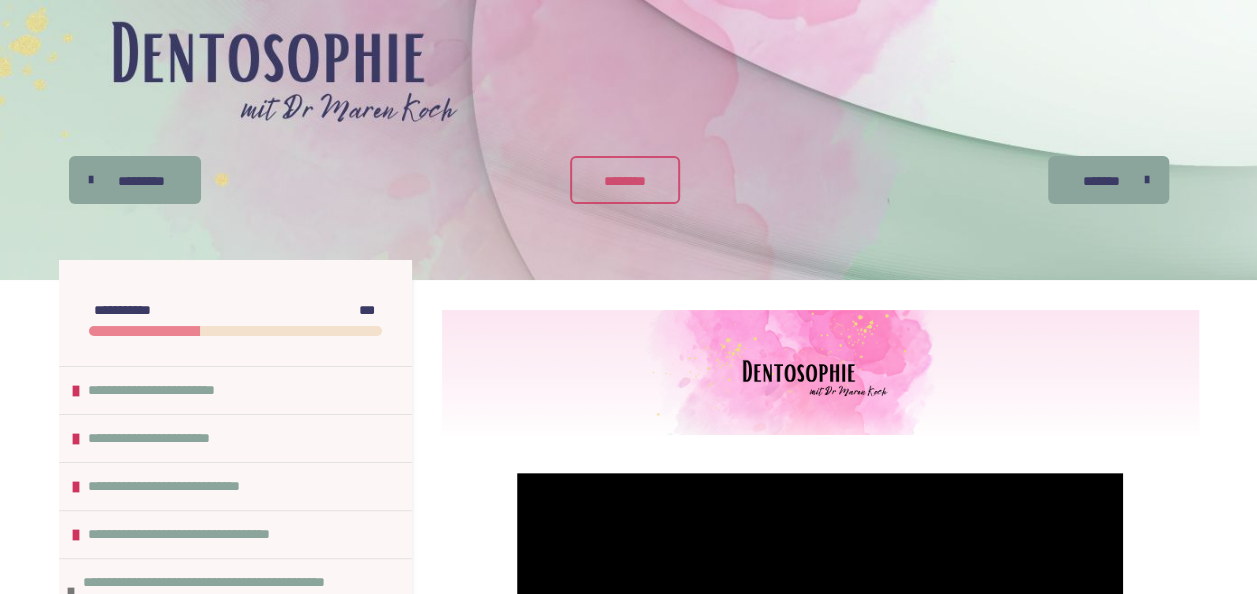 click on "********" at bounding box center (625, 181) 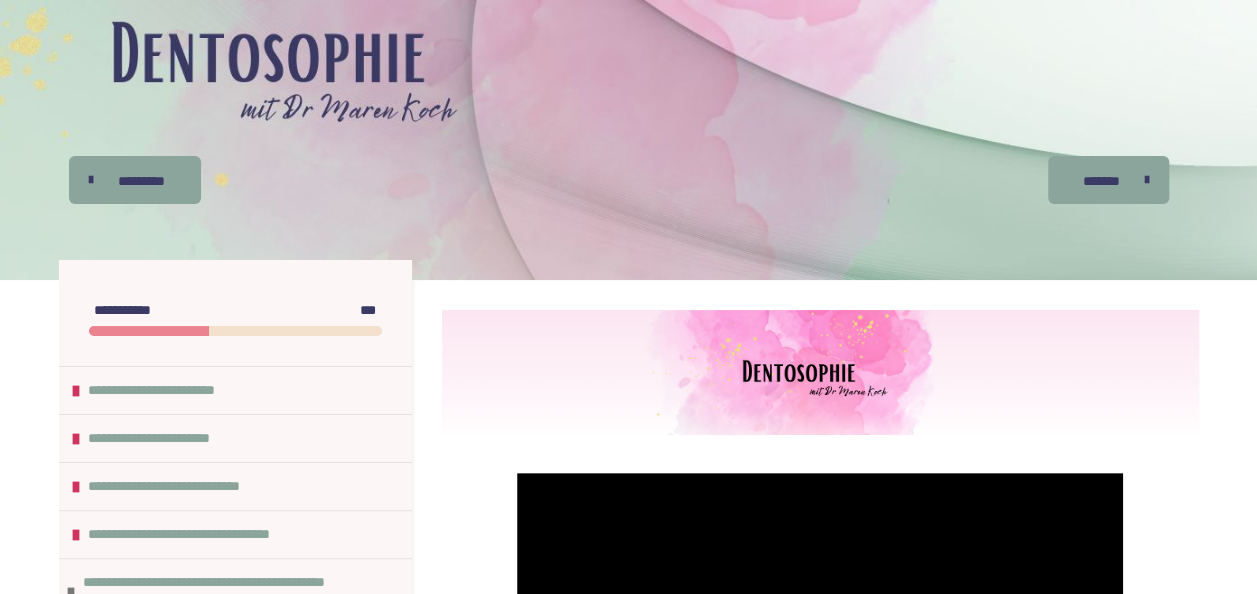 scroll, scrollTop: 519, scrollLeft: 0, axis: vertical 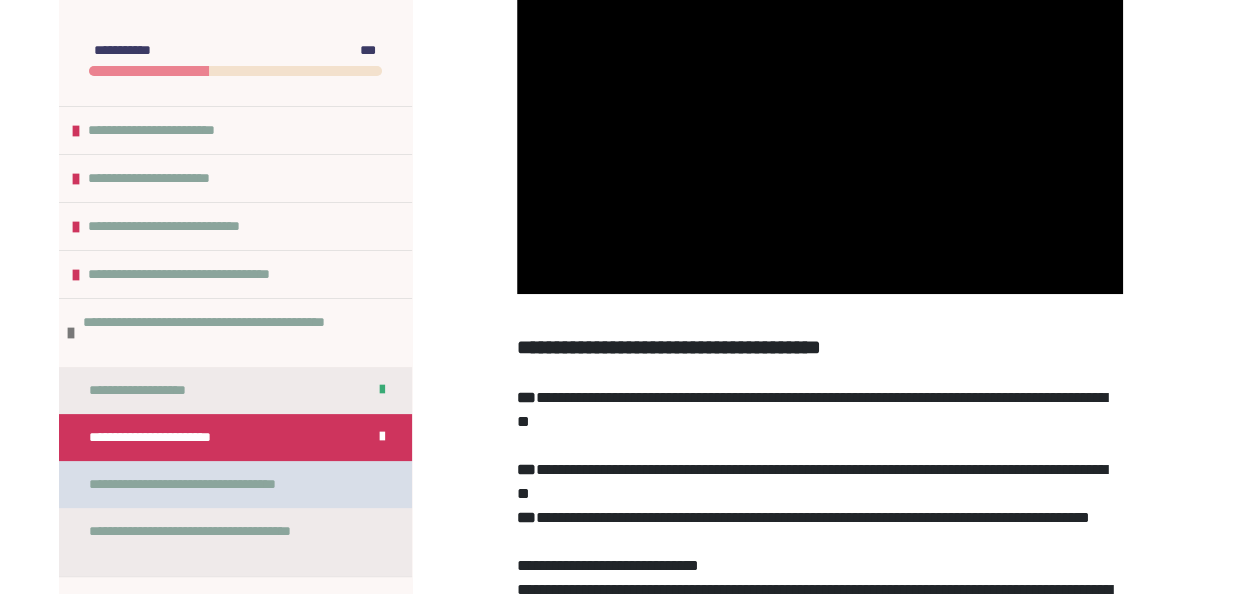 click on "**********" at bounding box center [219, 484] 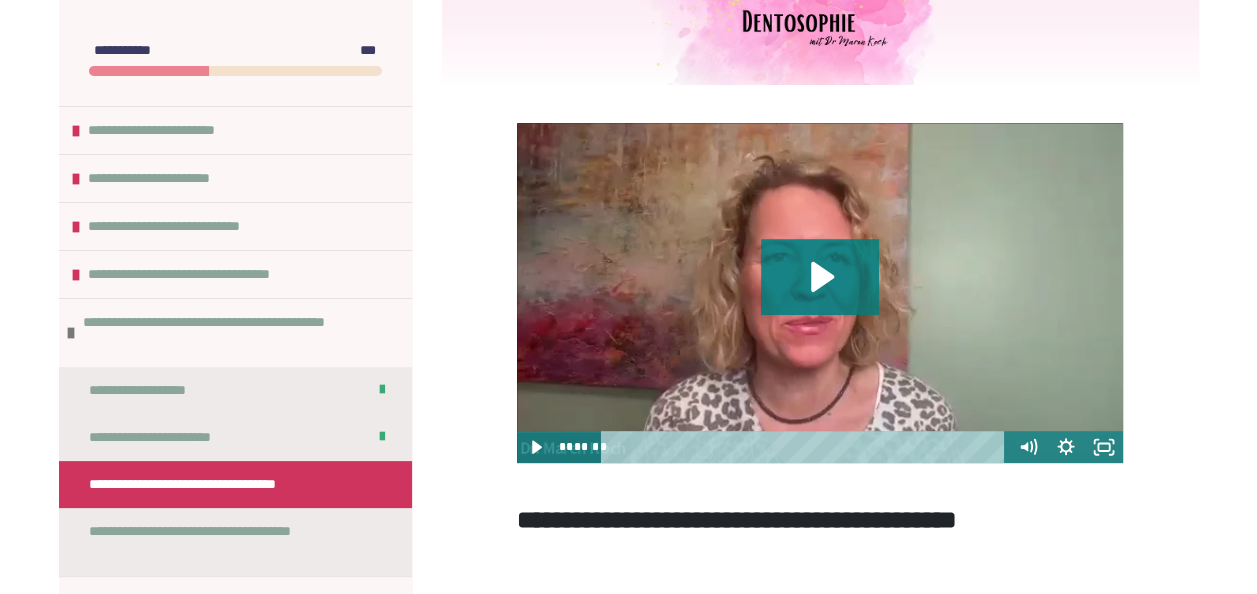 scroll, scrollTop: 434, scrollLeft: 0, axis: vertical 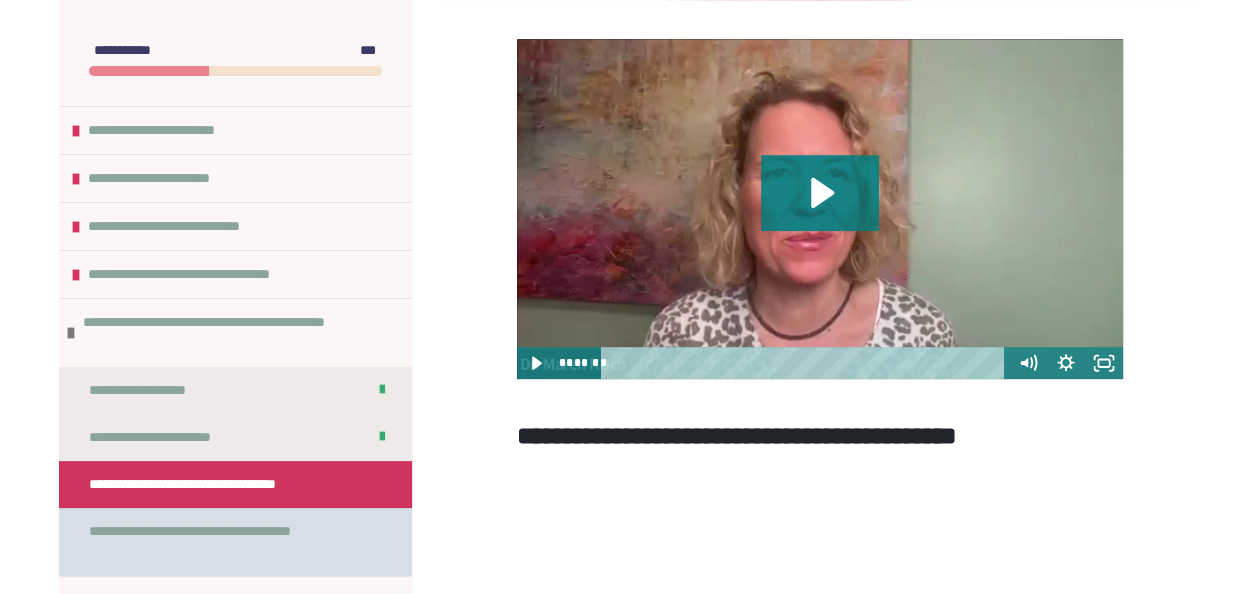 click on "**********" at bounding box center (220, 542) 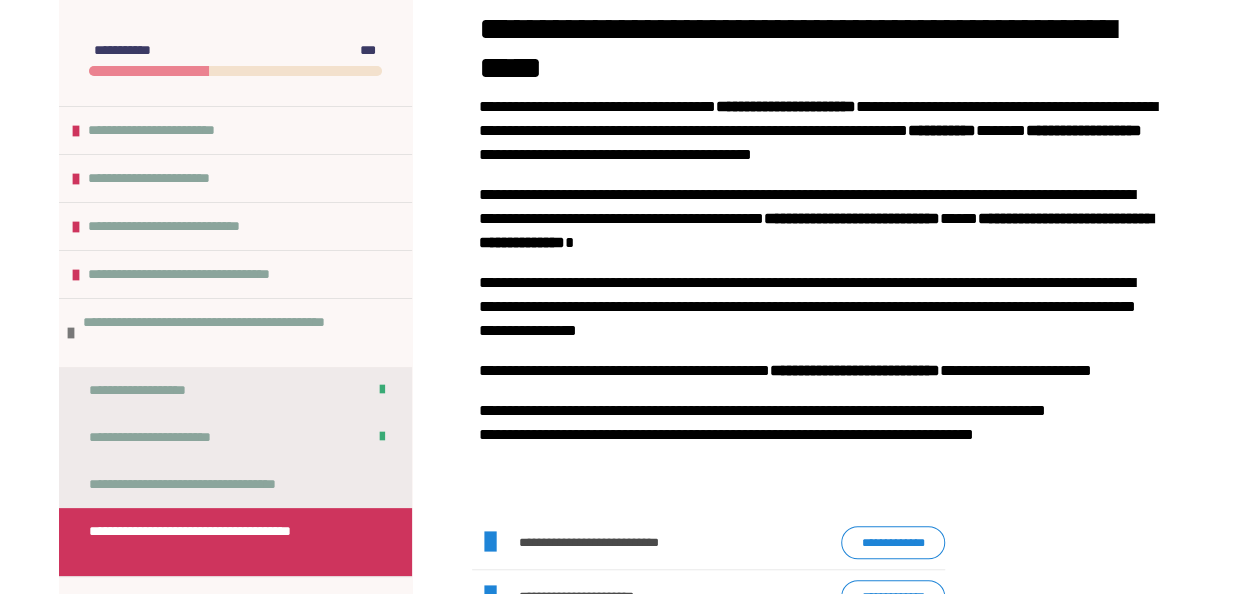 scroll, scrollTop: 590, scrollLeft: 0, axis: vertical 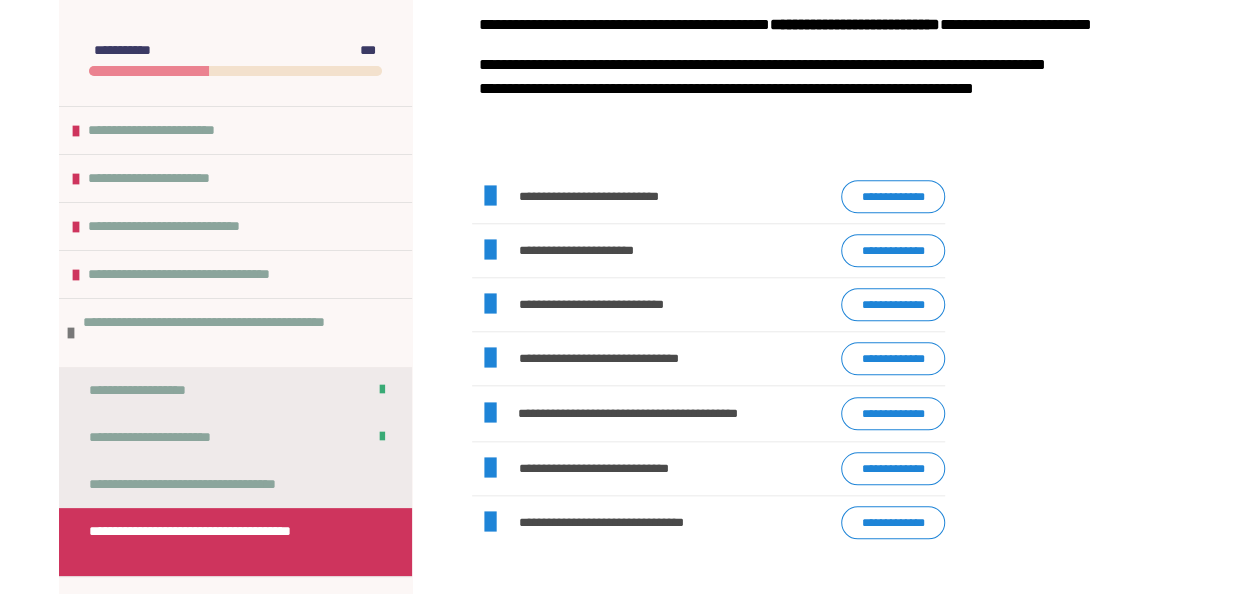 click on "**********" at bounding box center (893, 196) 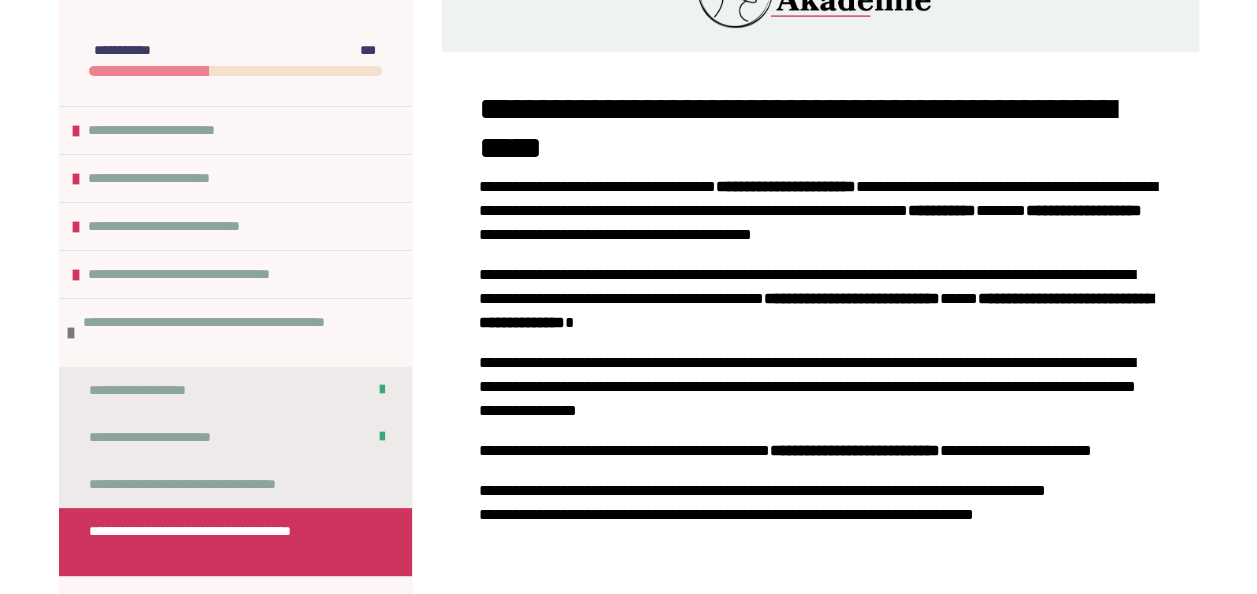scroll, scrollTop: 0, scrollLeft: 0, axis: both 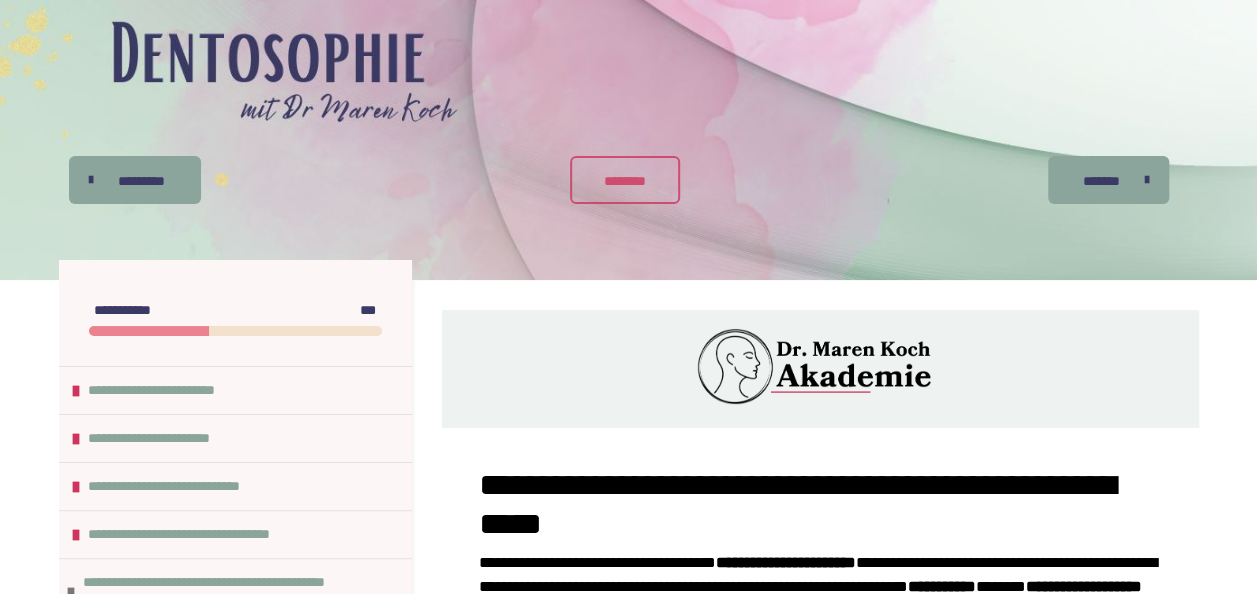 click on "********" at bounding box center (625, 181) 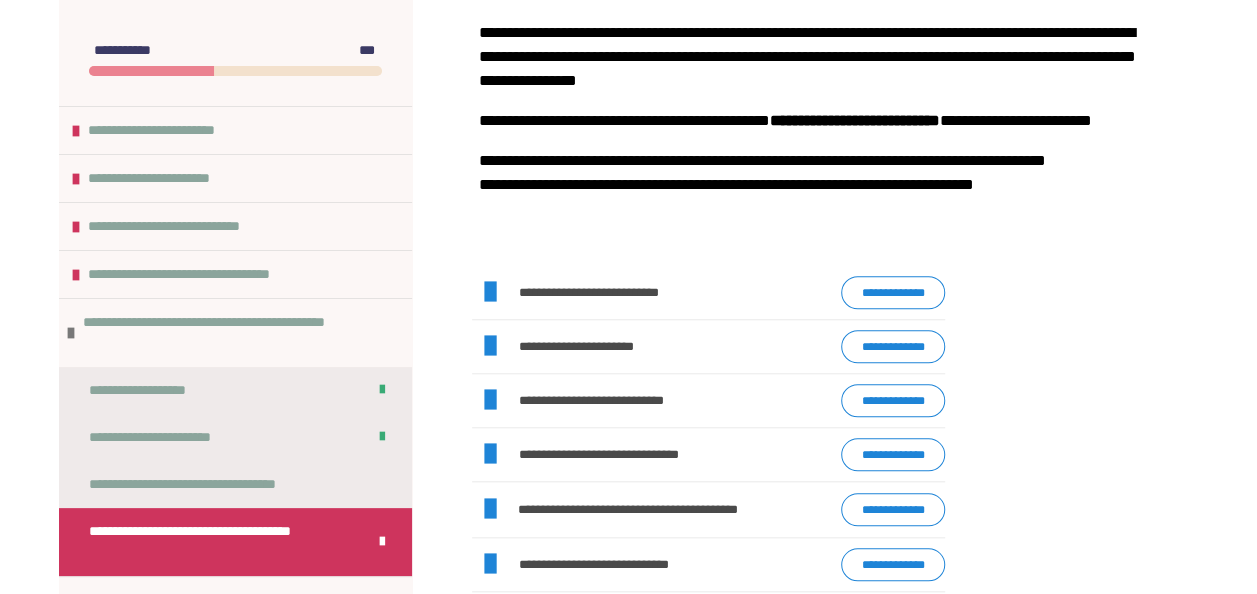 scroll, scrollTop: 746, scrollLeft: 0, axis: vertical 